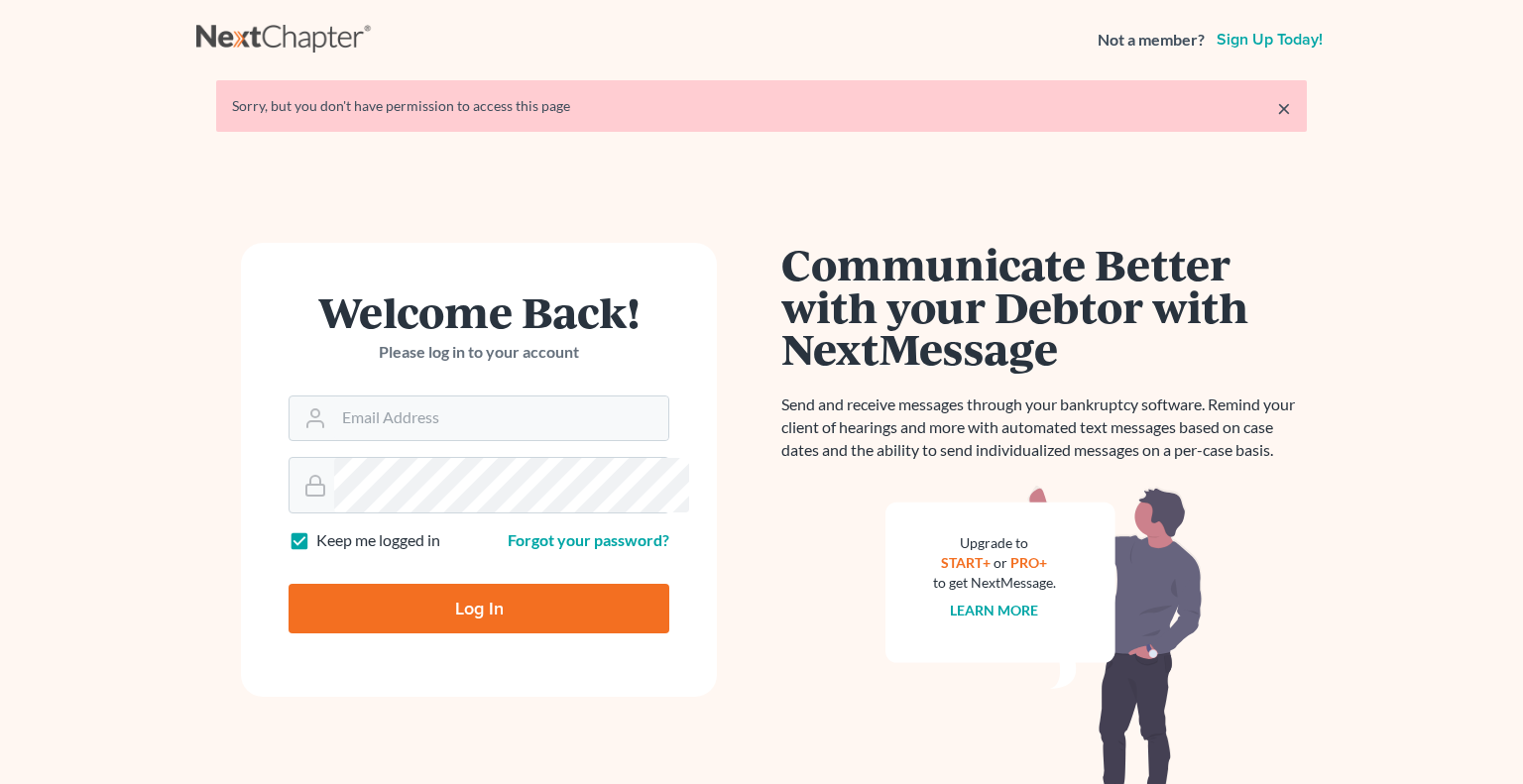 scroll, scrollTop: 0, scrollLeft: 0, axis: both 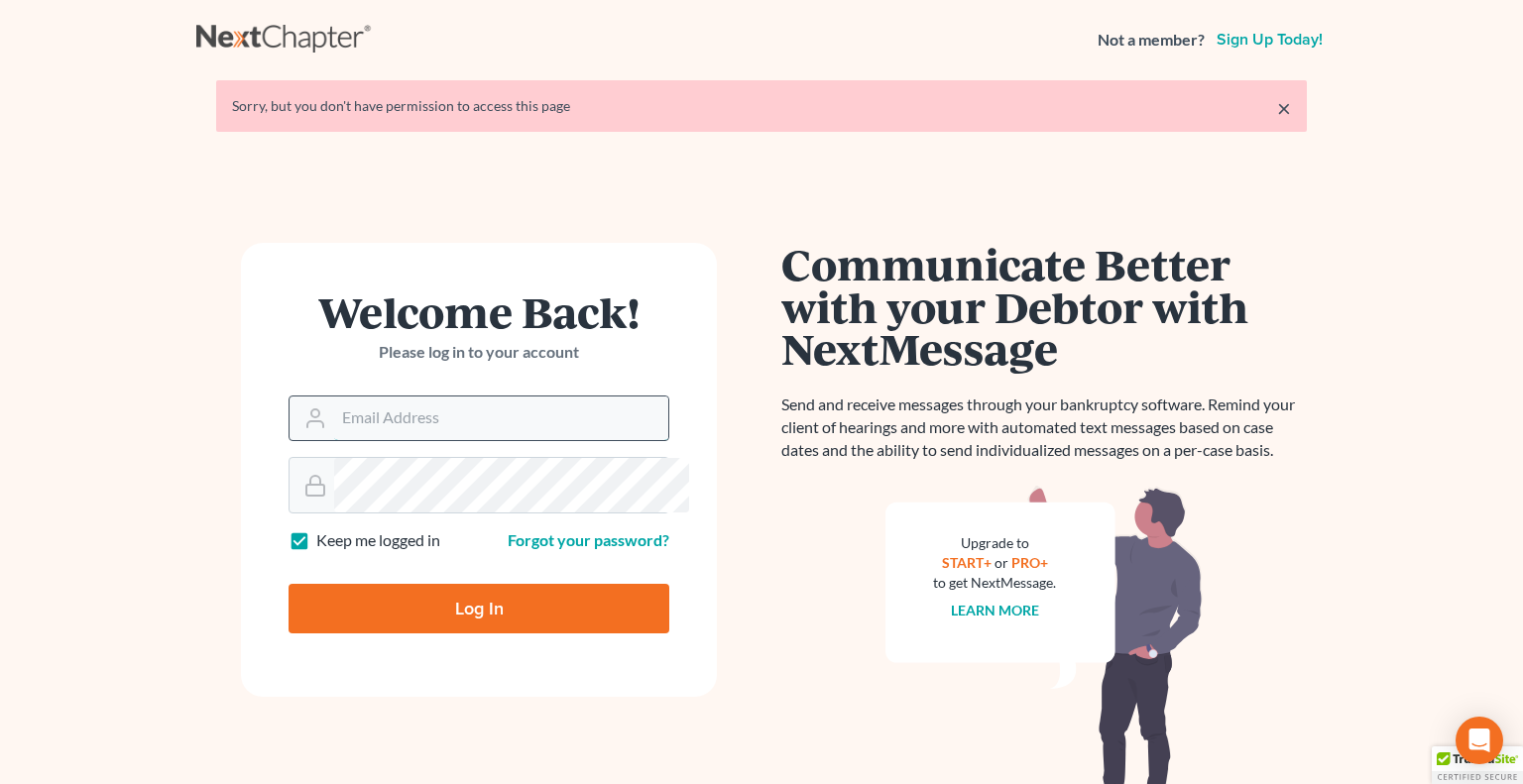 click on "Email Address" at bounding box center [501, 418] 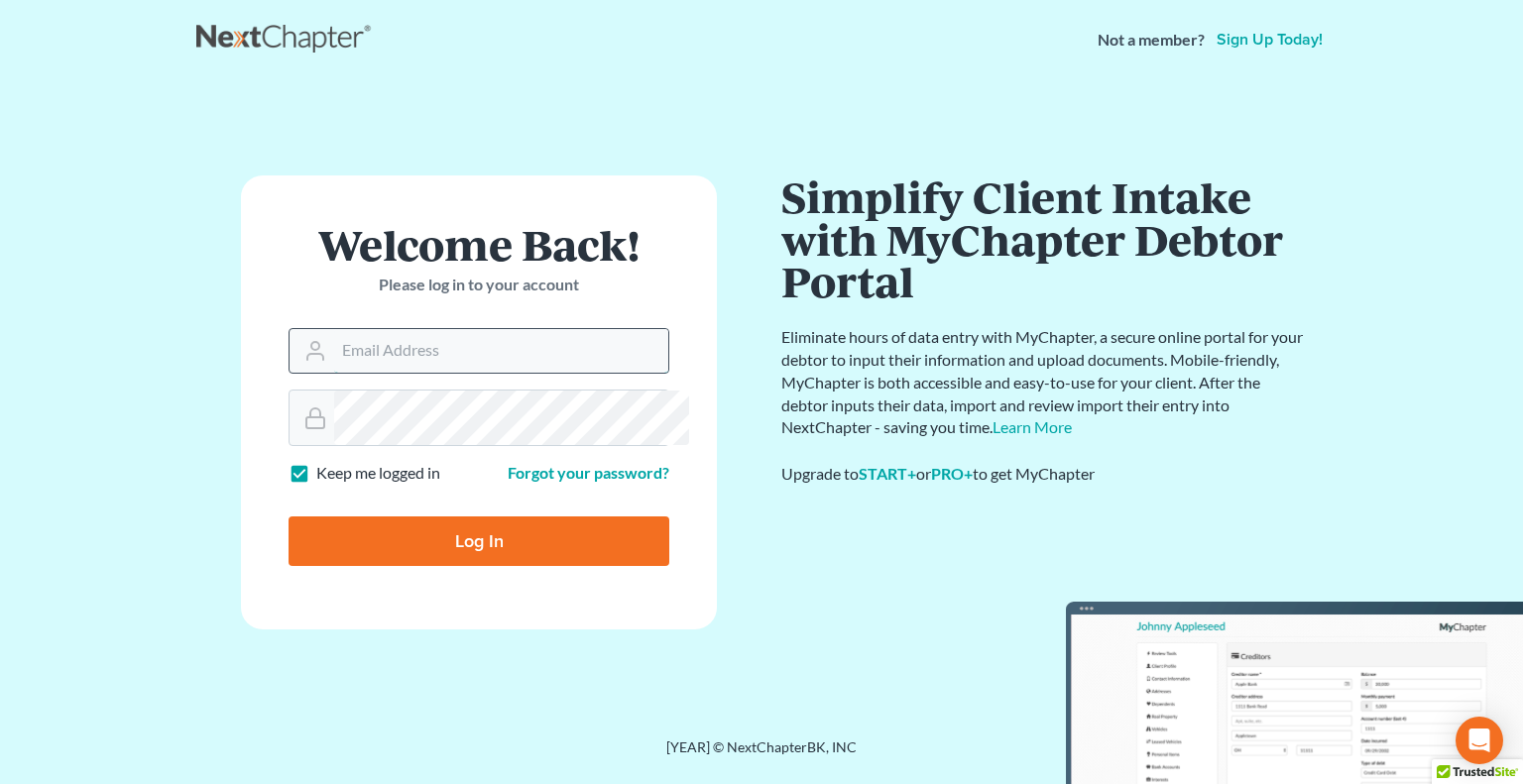 type on "stephenberkenlaw@gmail.com" 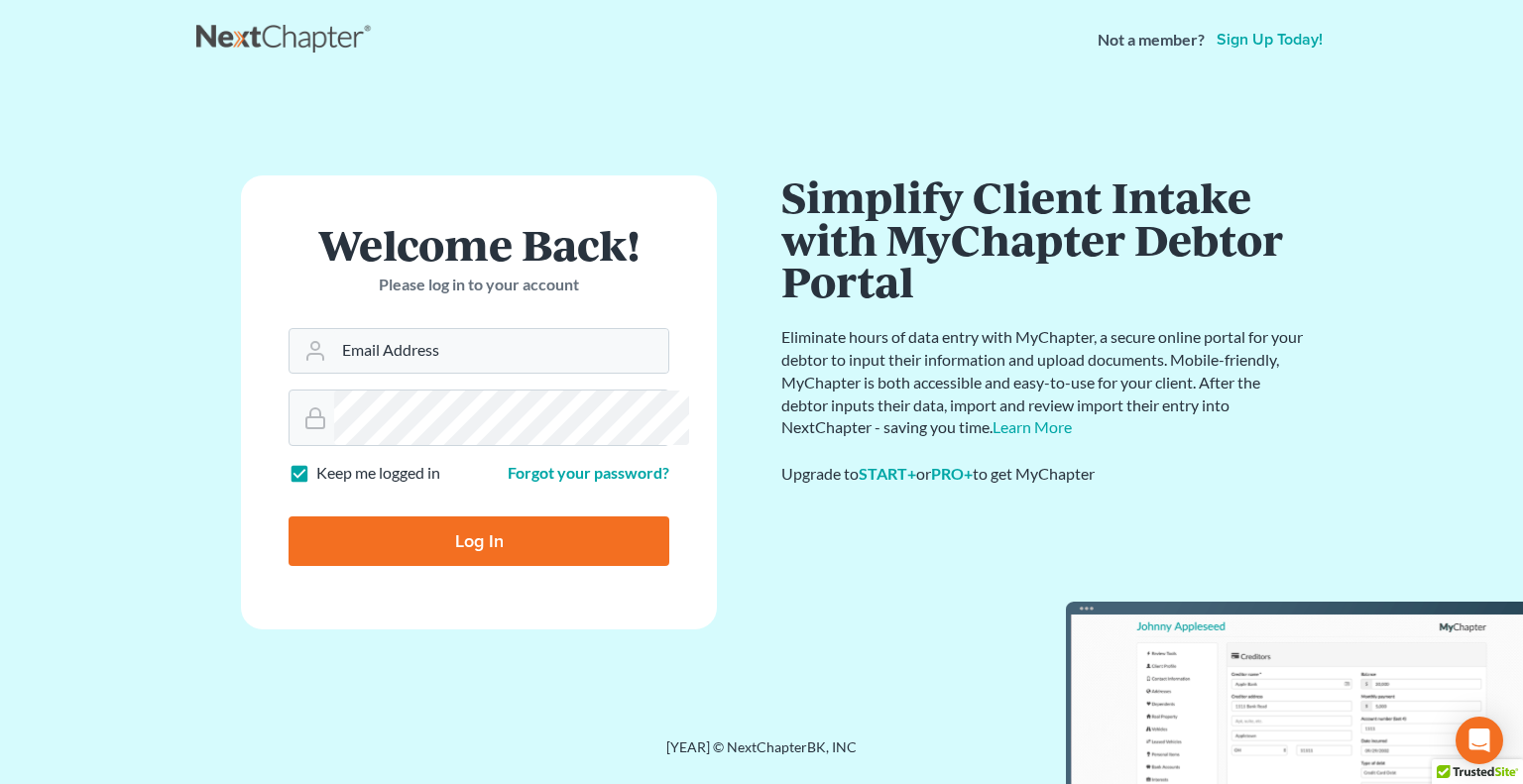 click on "Log In" at bounding box center (479, 541) 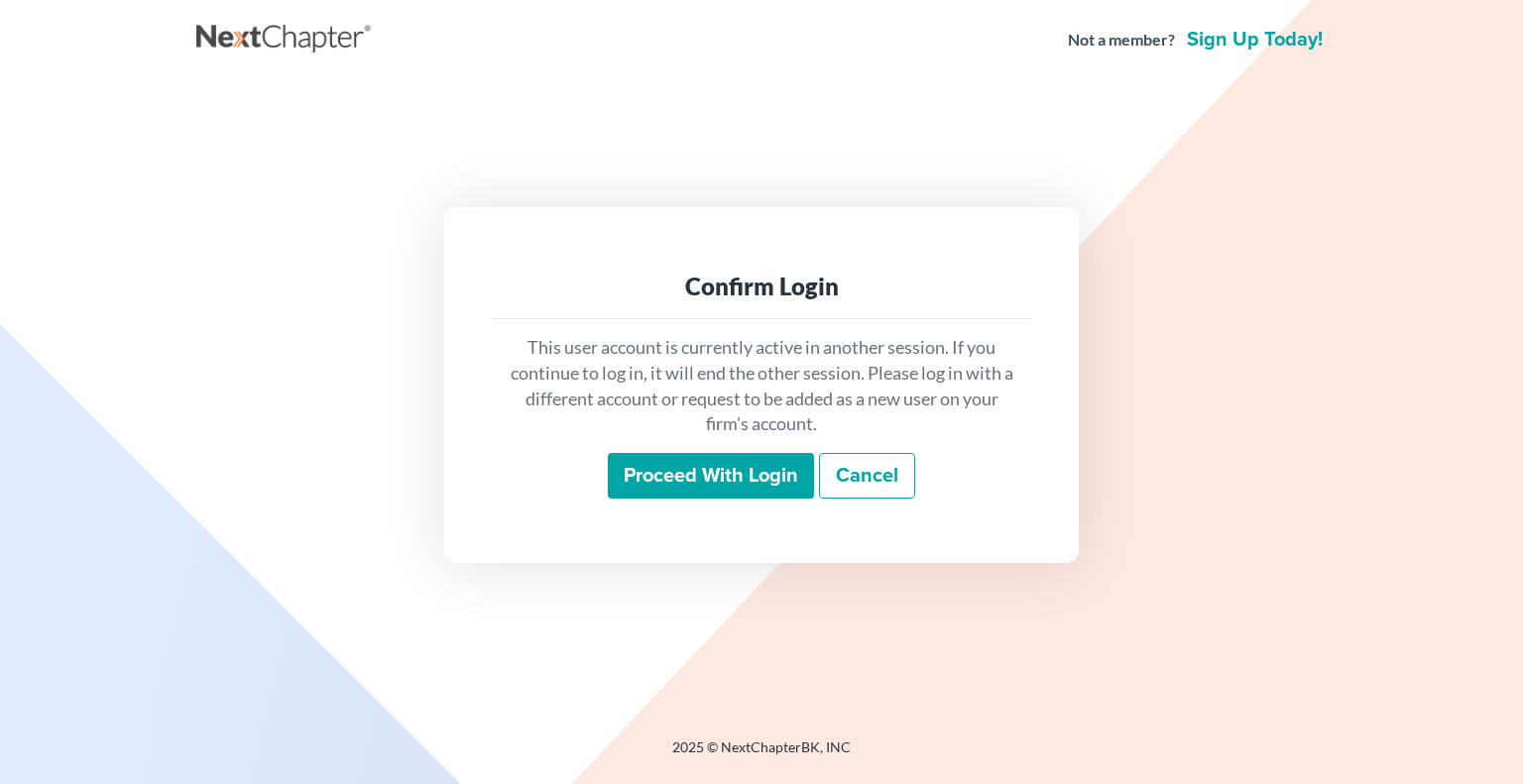 scroll, scrollTop: 0, scrollLeft: 0, axis: both 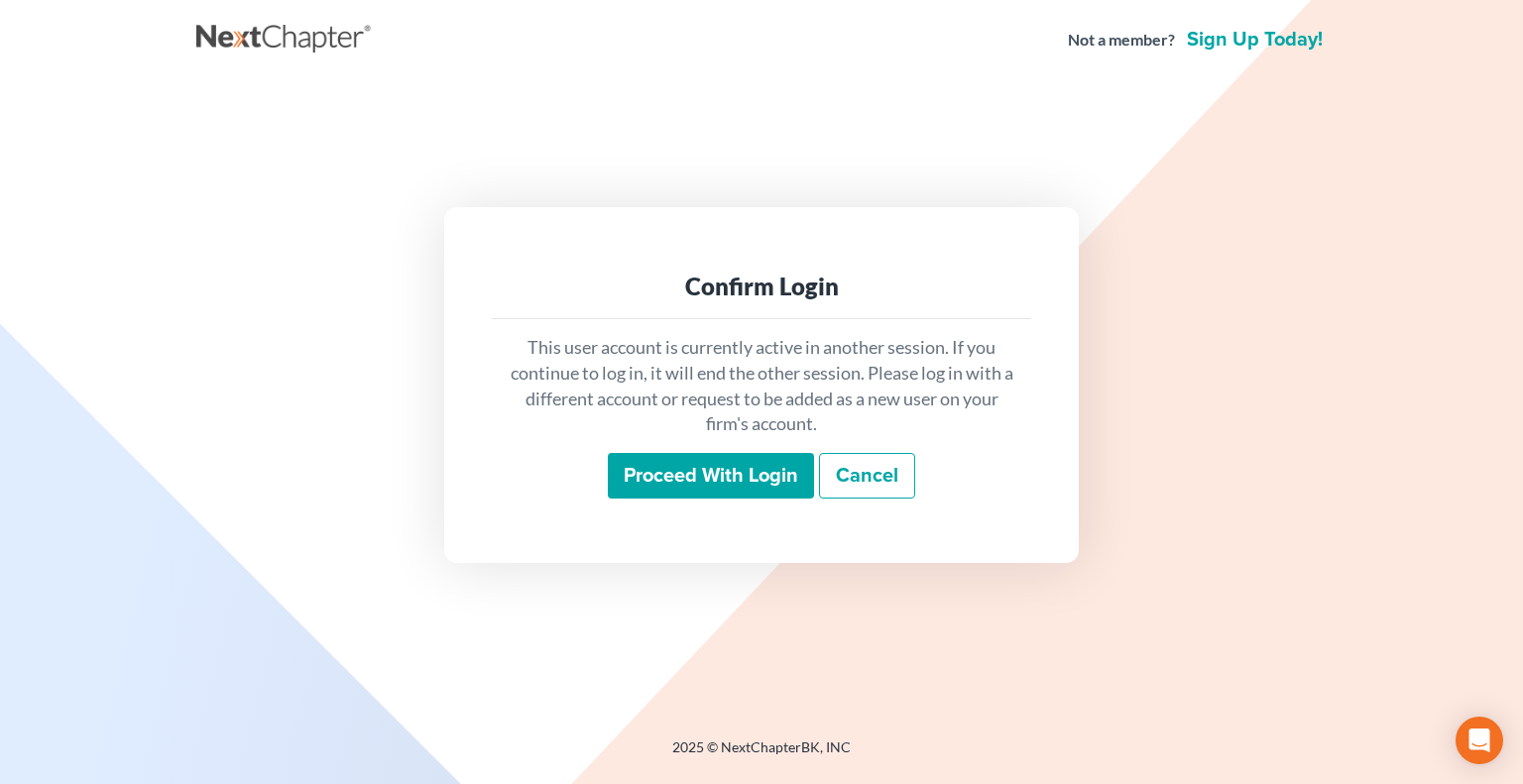 click on "Proceed with login" at bounding box center [711, 476] 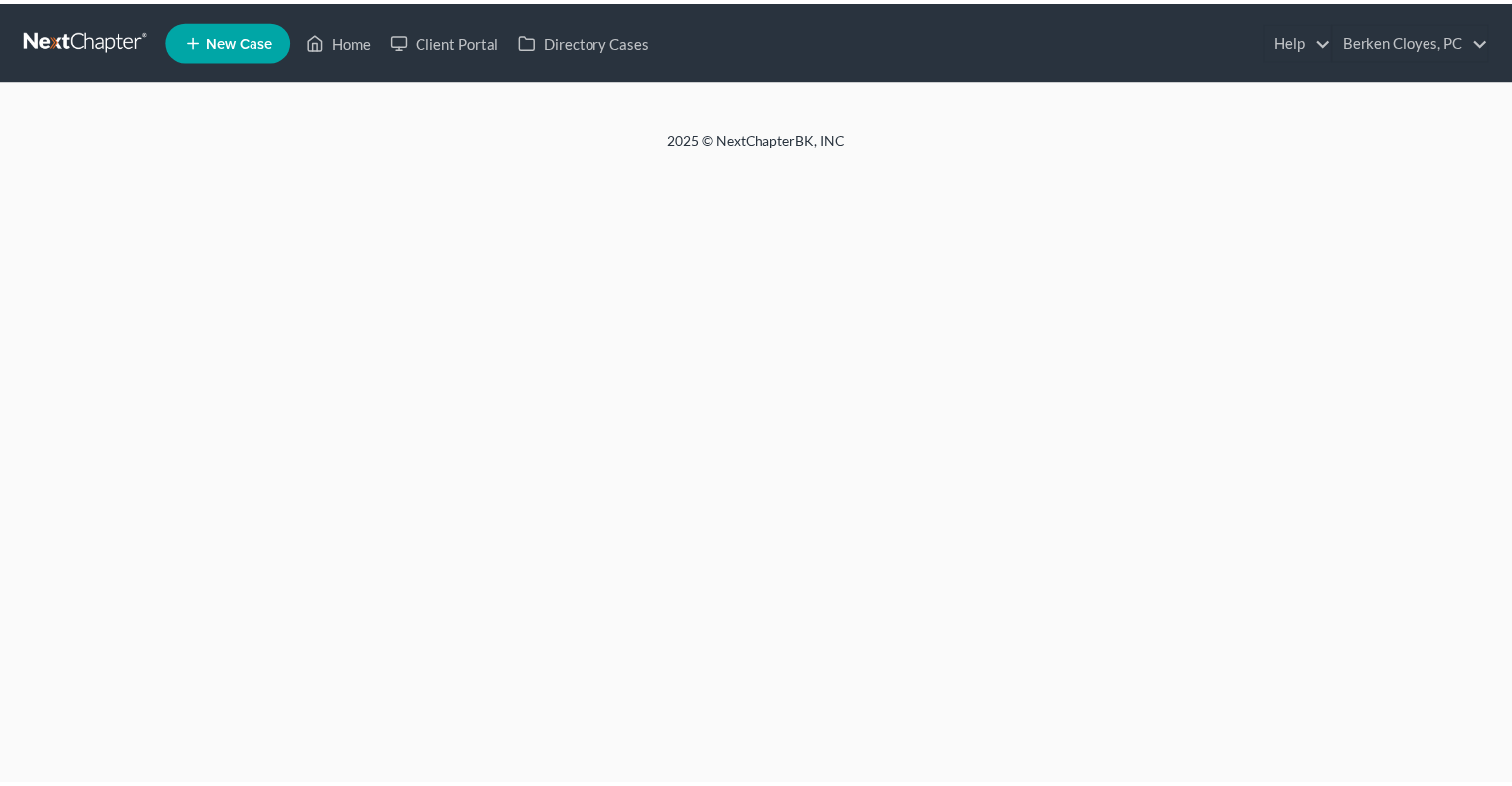 scroll, scrollTop: 0, scrollLeft: 0, axis: both 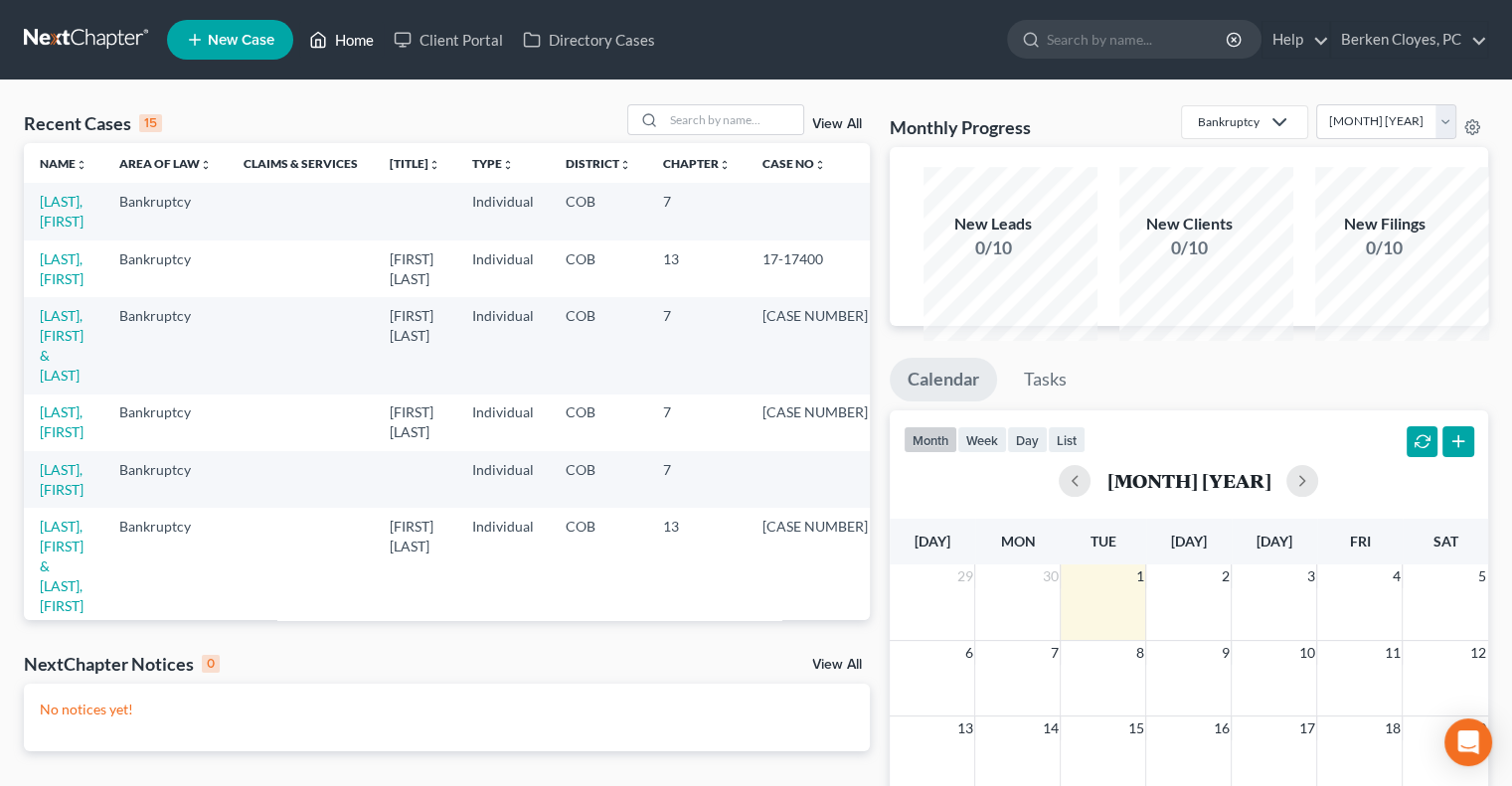 click on "Home" at bounding box center (341, 40) 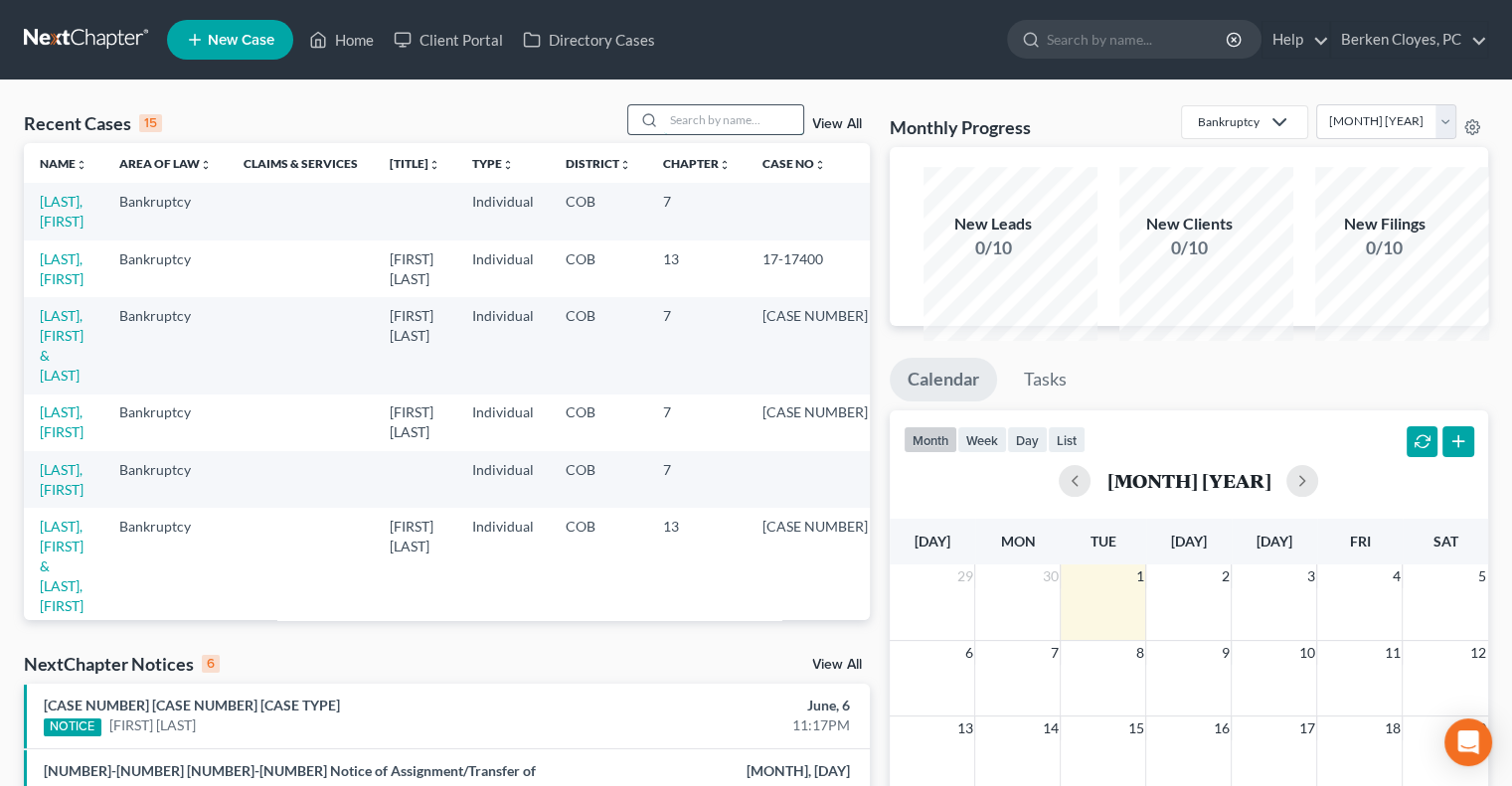 click at bounding box center (734, 119) 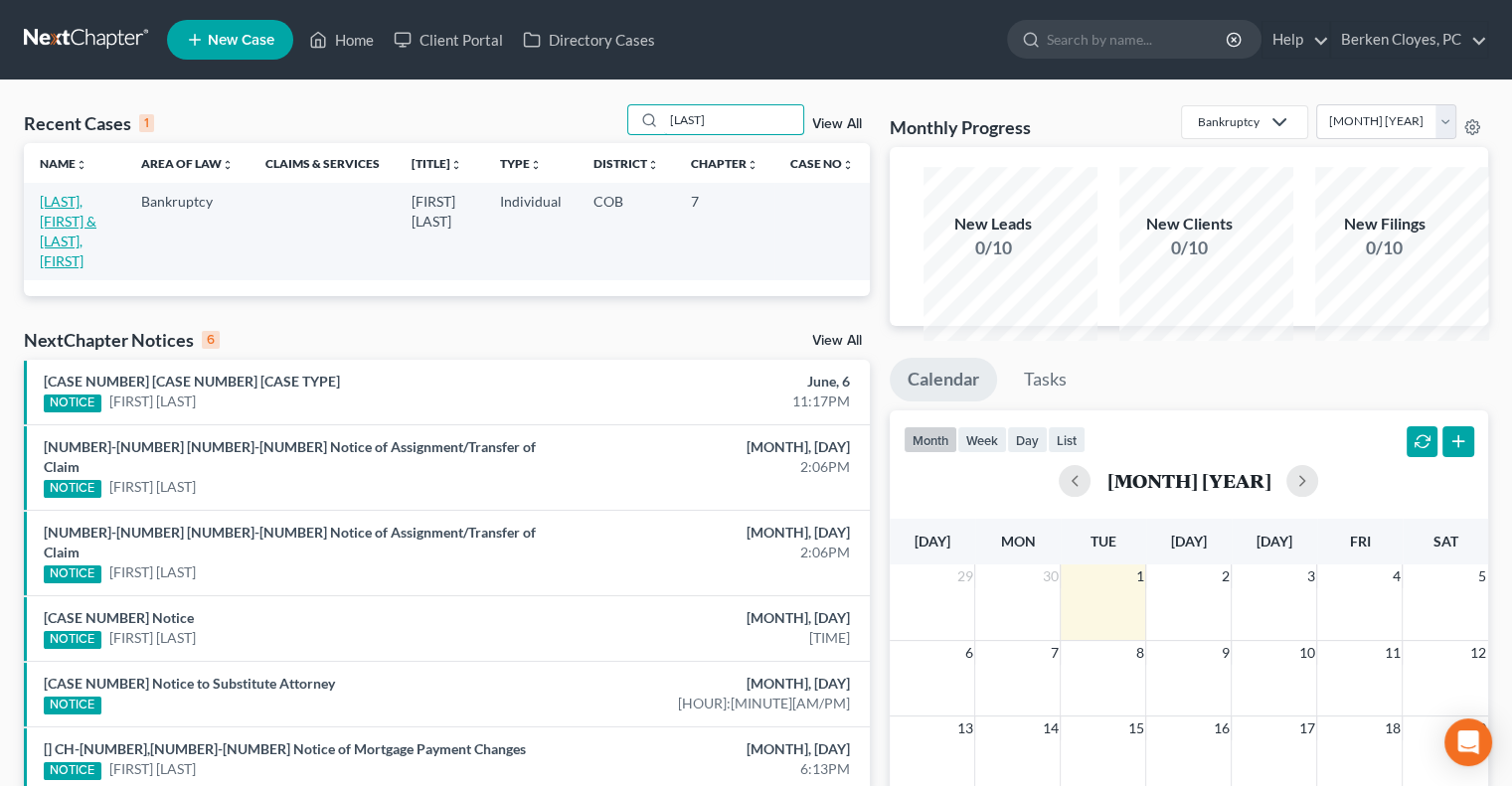 type on "[LAST]" 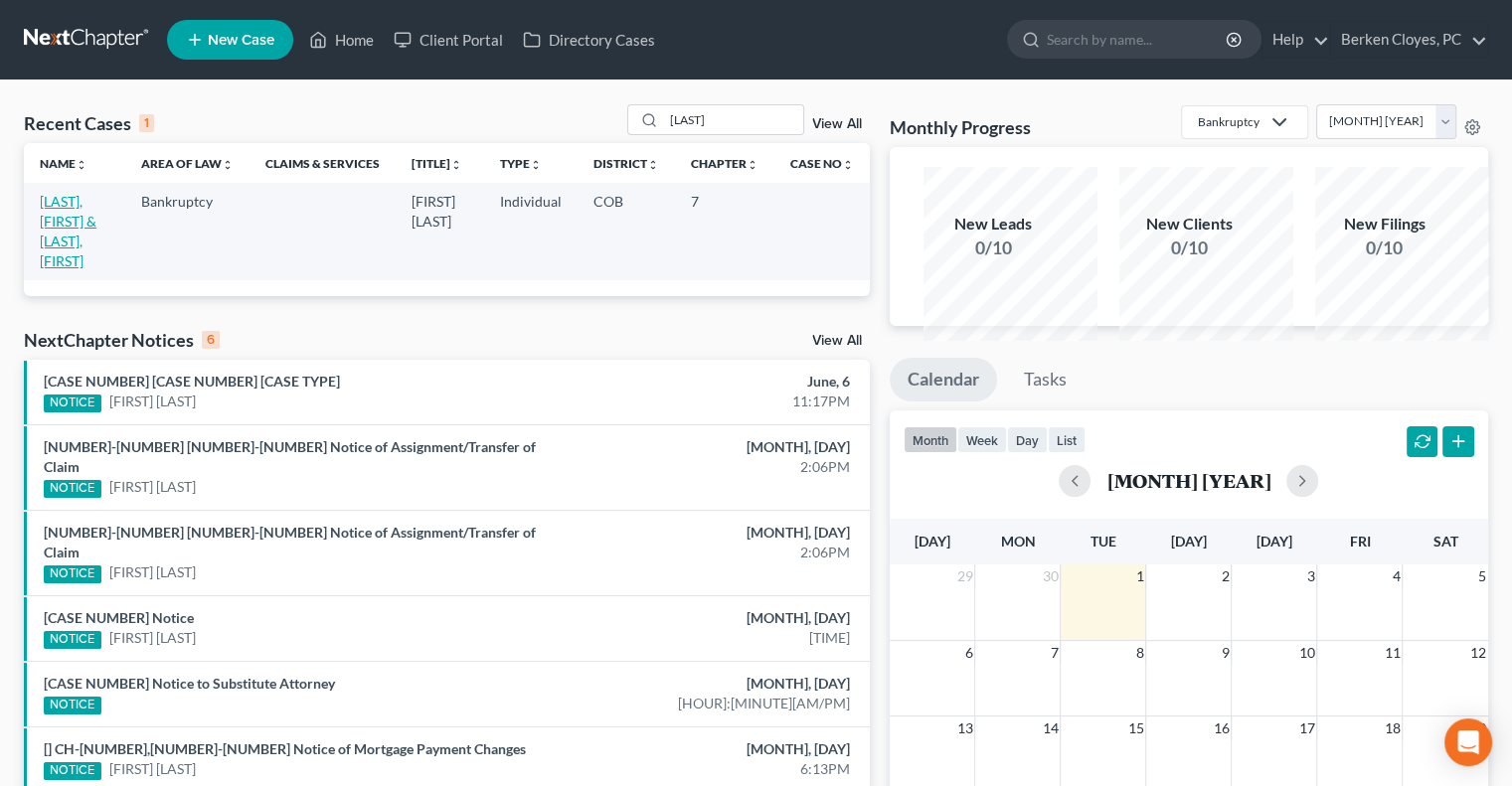click on "[LAST], [FIRST] & [LAST], [FIRST]" at bounding box center [68, 231] 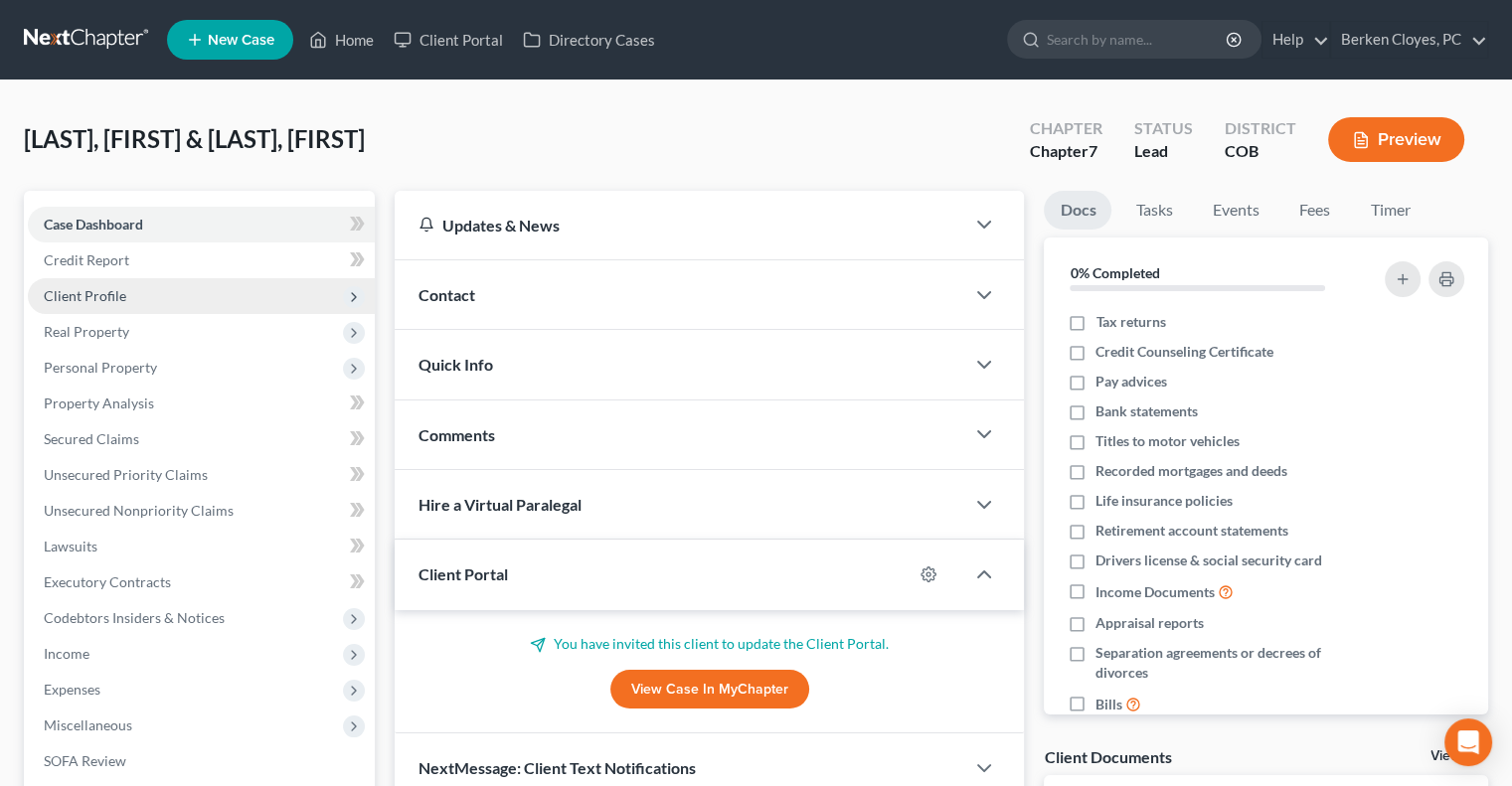 click on "Client Profile" at bounding box center [0, 0] 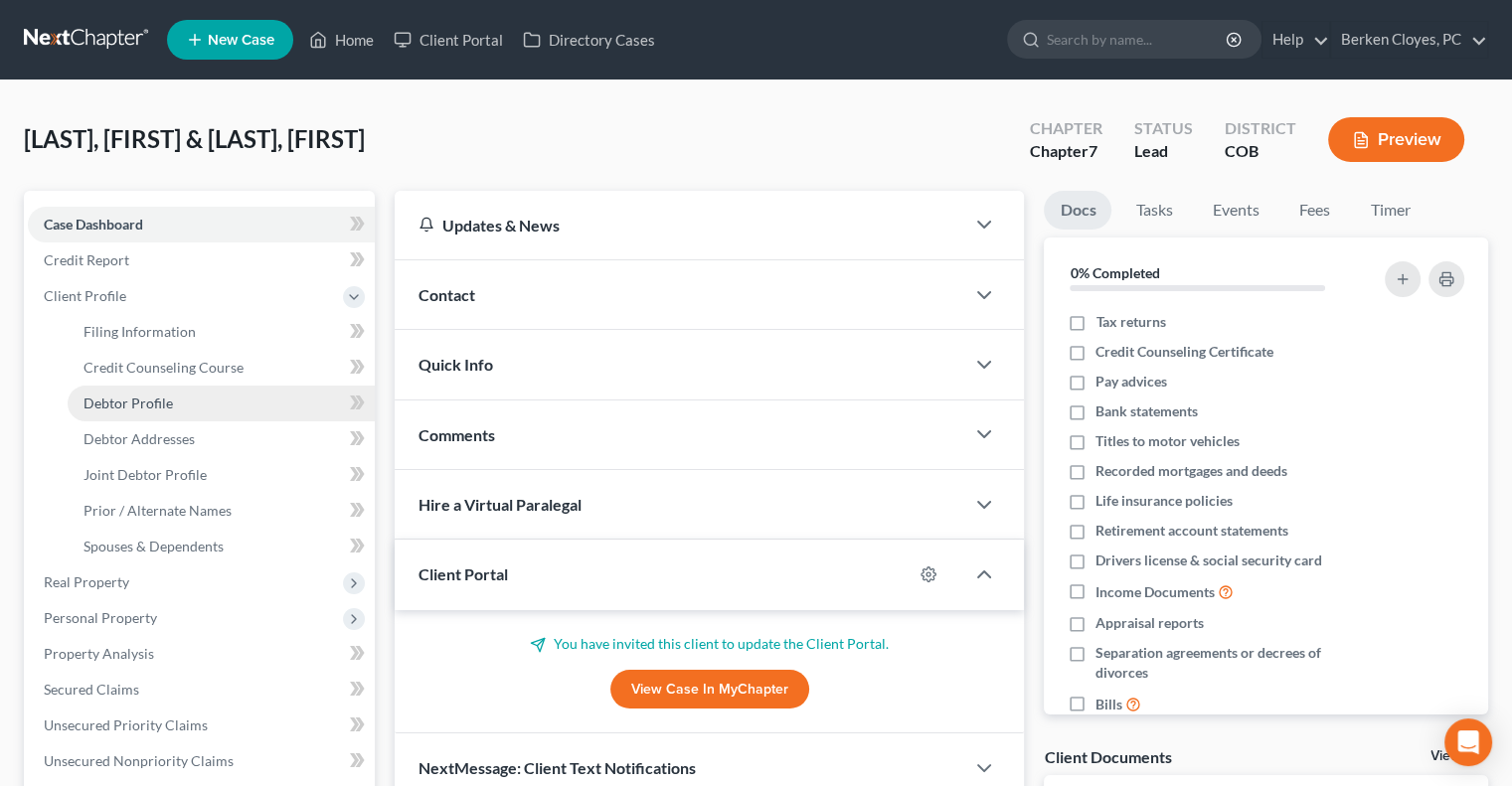 click on "Debtor Profile" at bounding box center [128, 402] 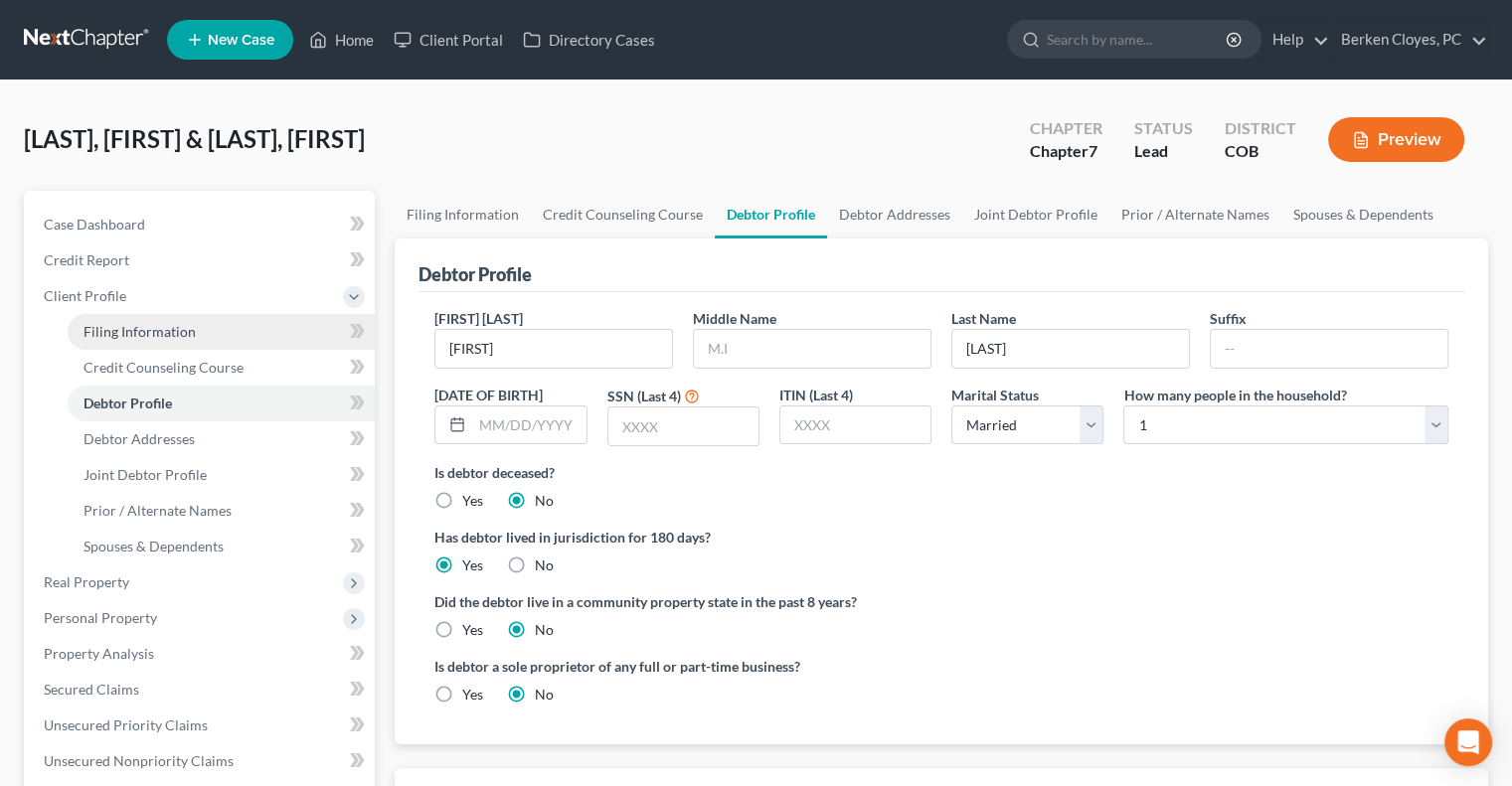 click on "Filing Information" at bounding box center (139, 331) 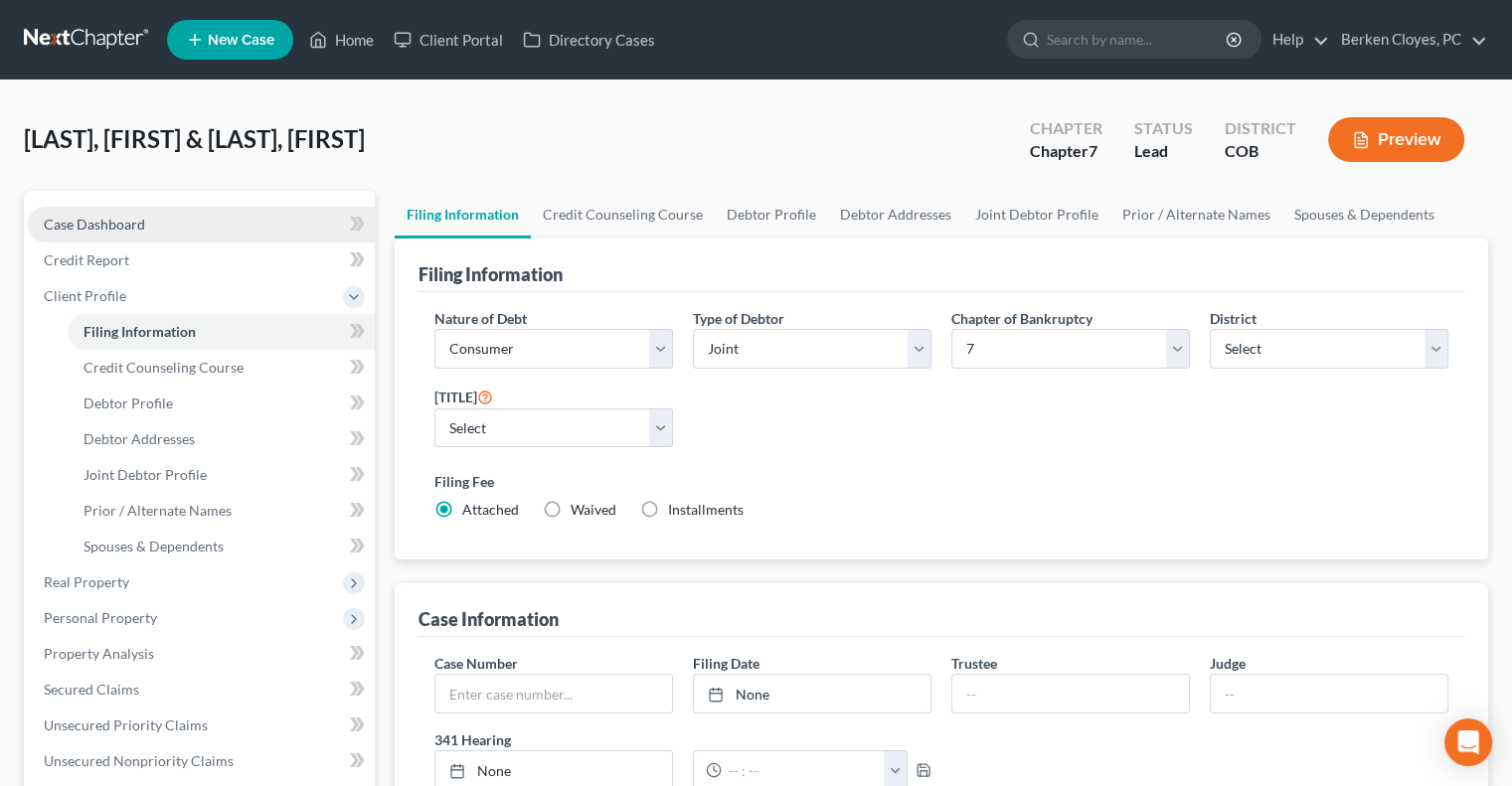 click on "Case Dashboard" at bounding box center (94, 224) 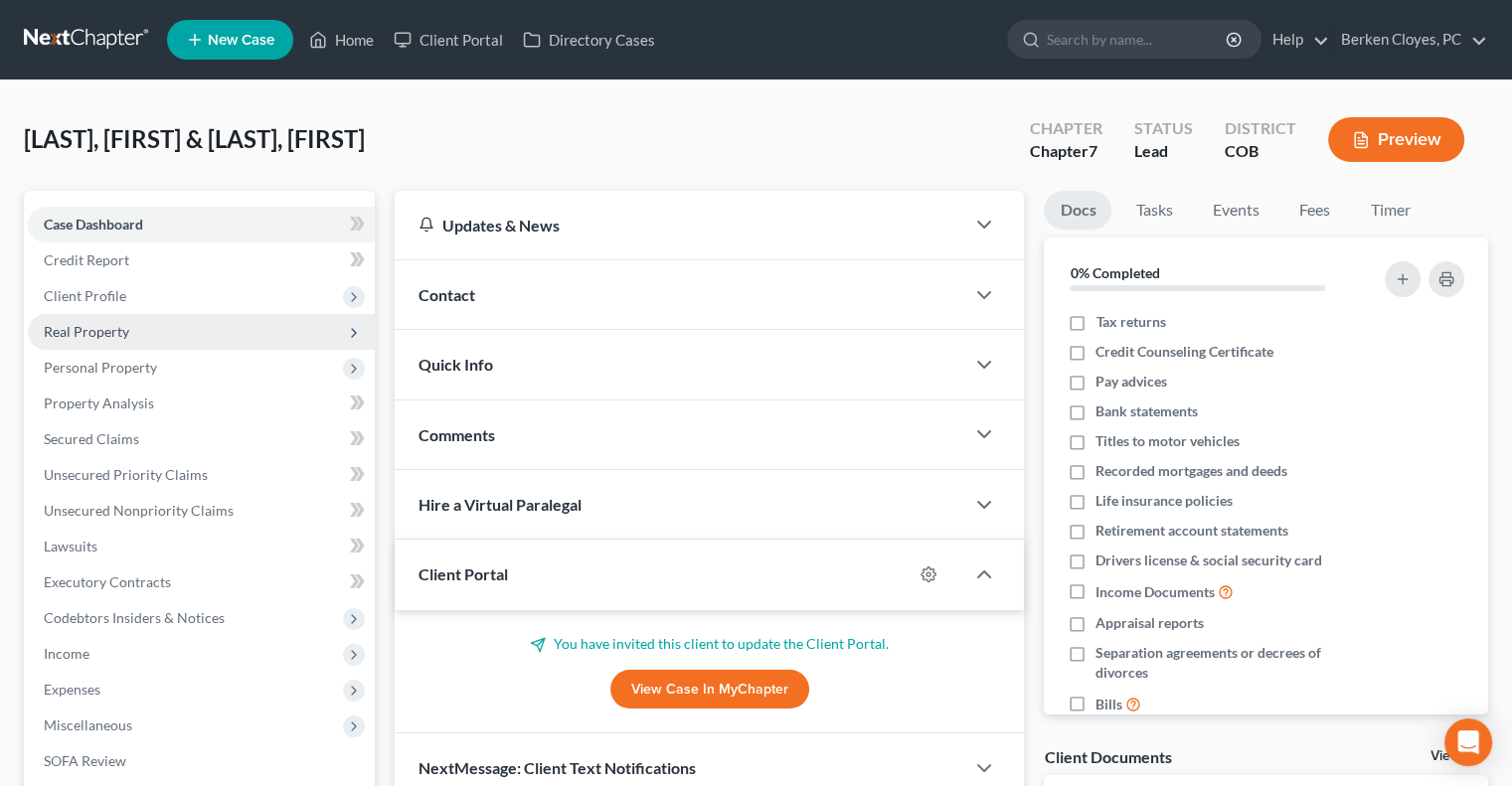 click on "Real Property" at bounding box center (0, 0) 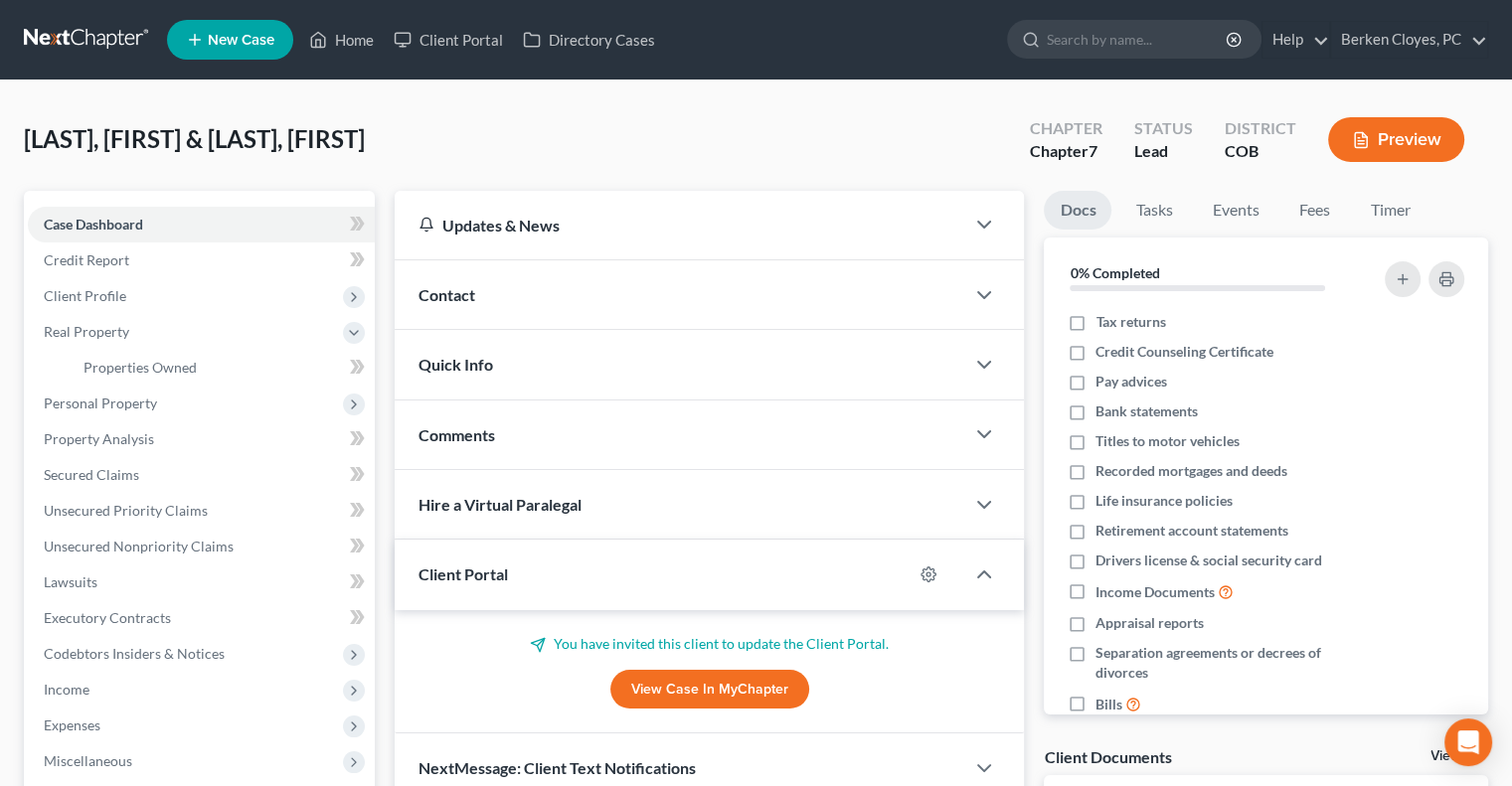 scroll, scrollTop: 573, scrollLeft: 0, axis: vertical 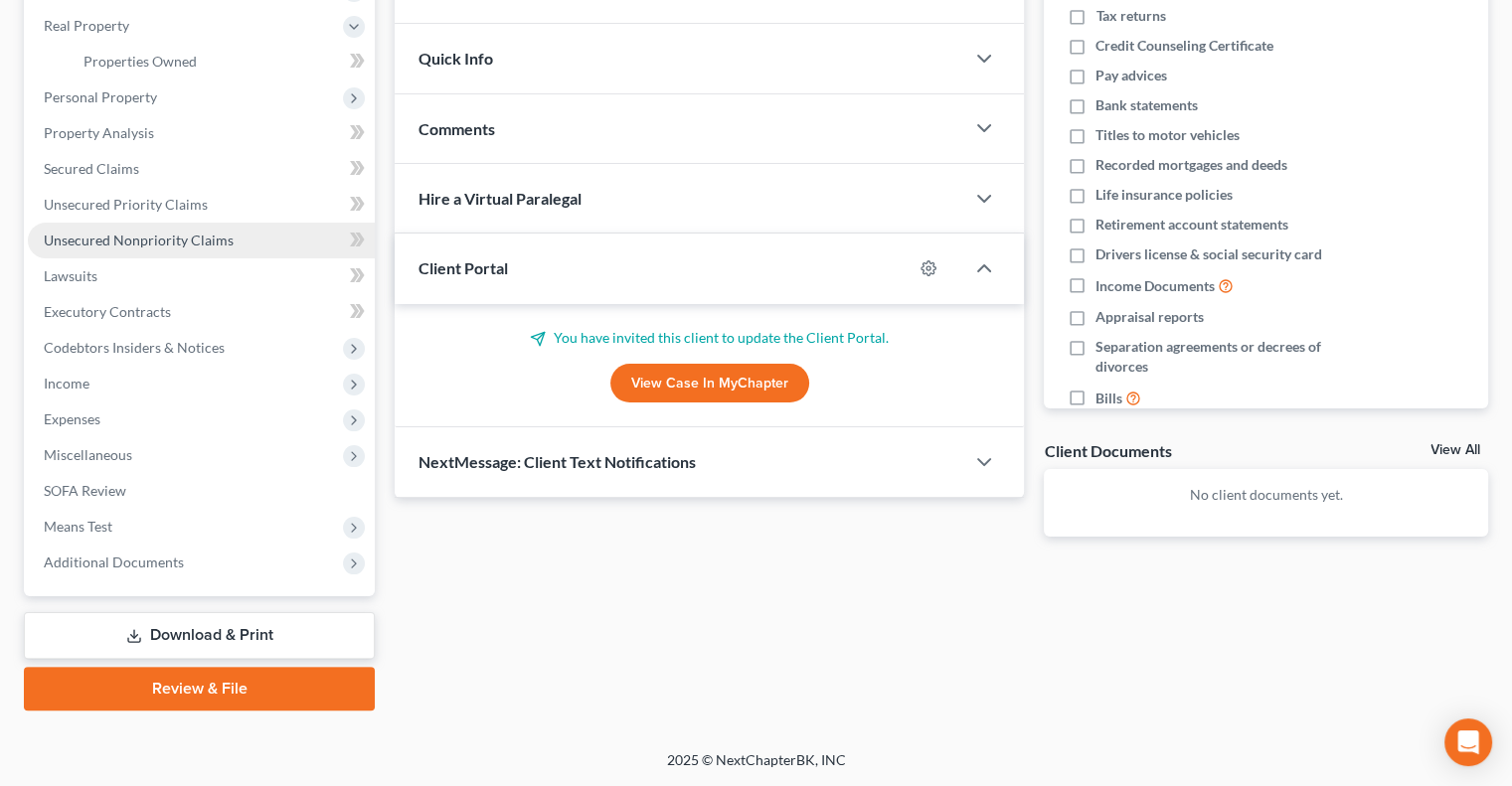 click on "Unsecured Nonpriority Claims" at bounding box center (138, 239) 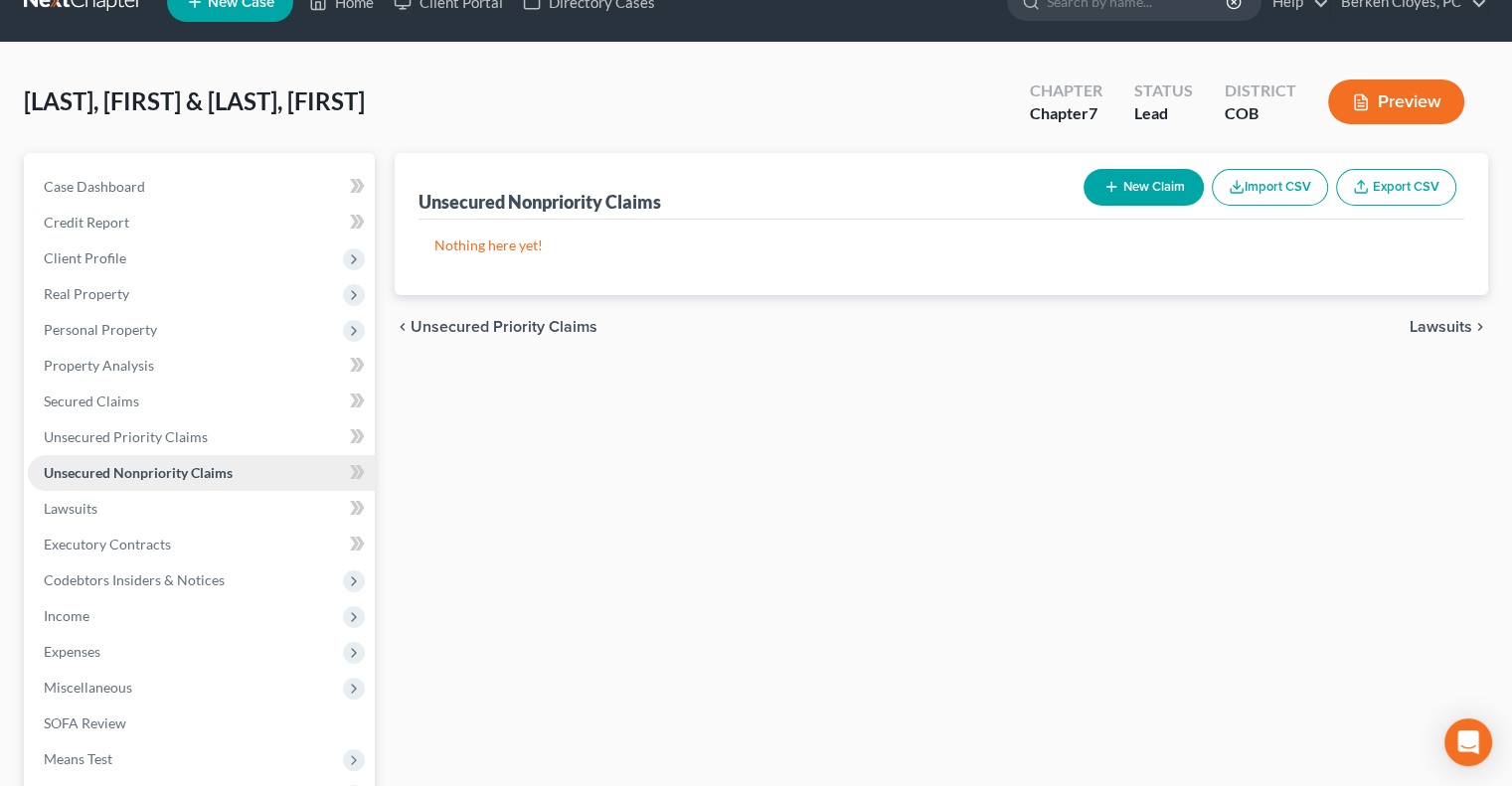 scroll, scrollTop: 0, scrollLeft: 0, axis: both 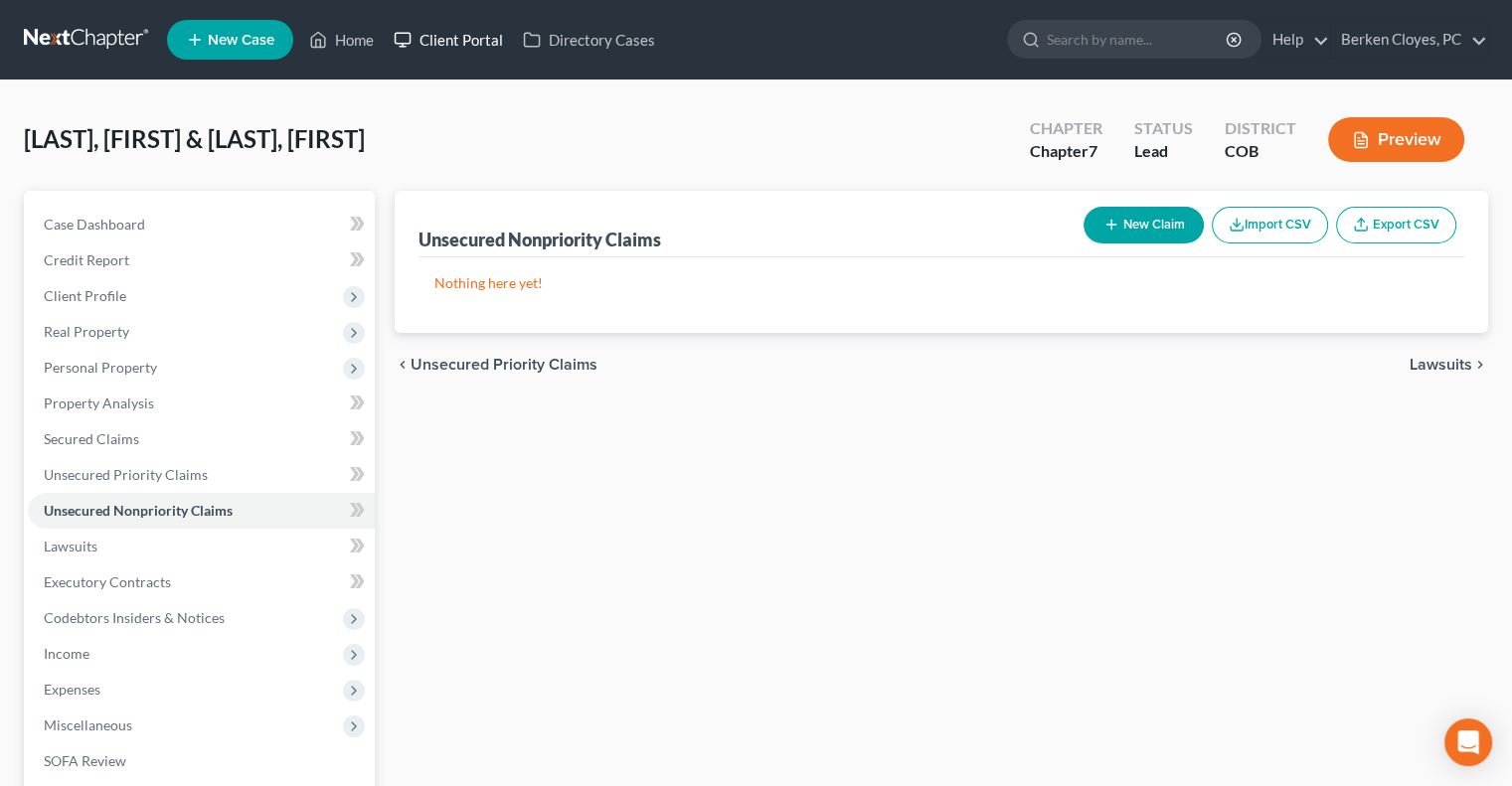 click on "Client Portal" at bounding box center (448, 40) 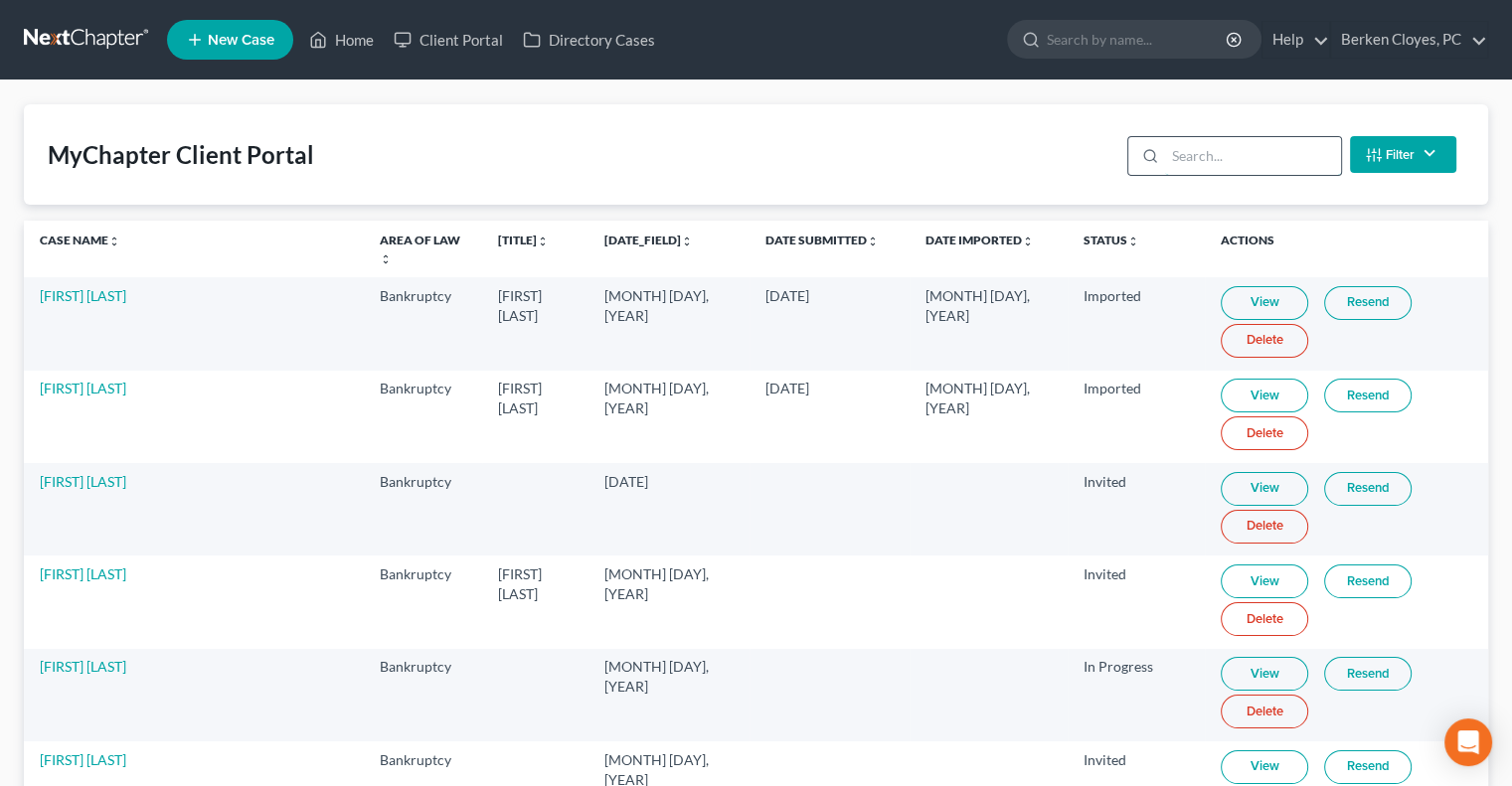 click at bounding box center [1253, 156] 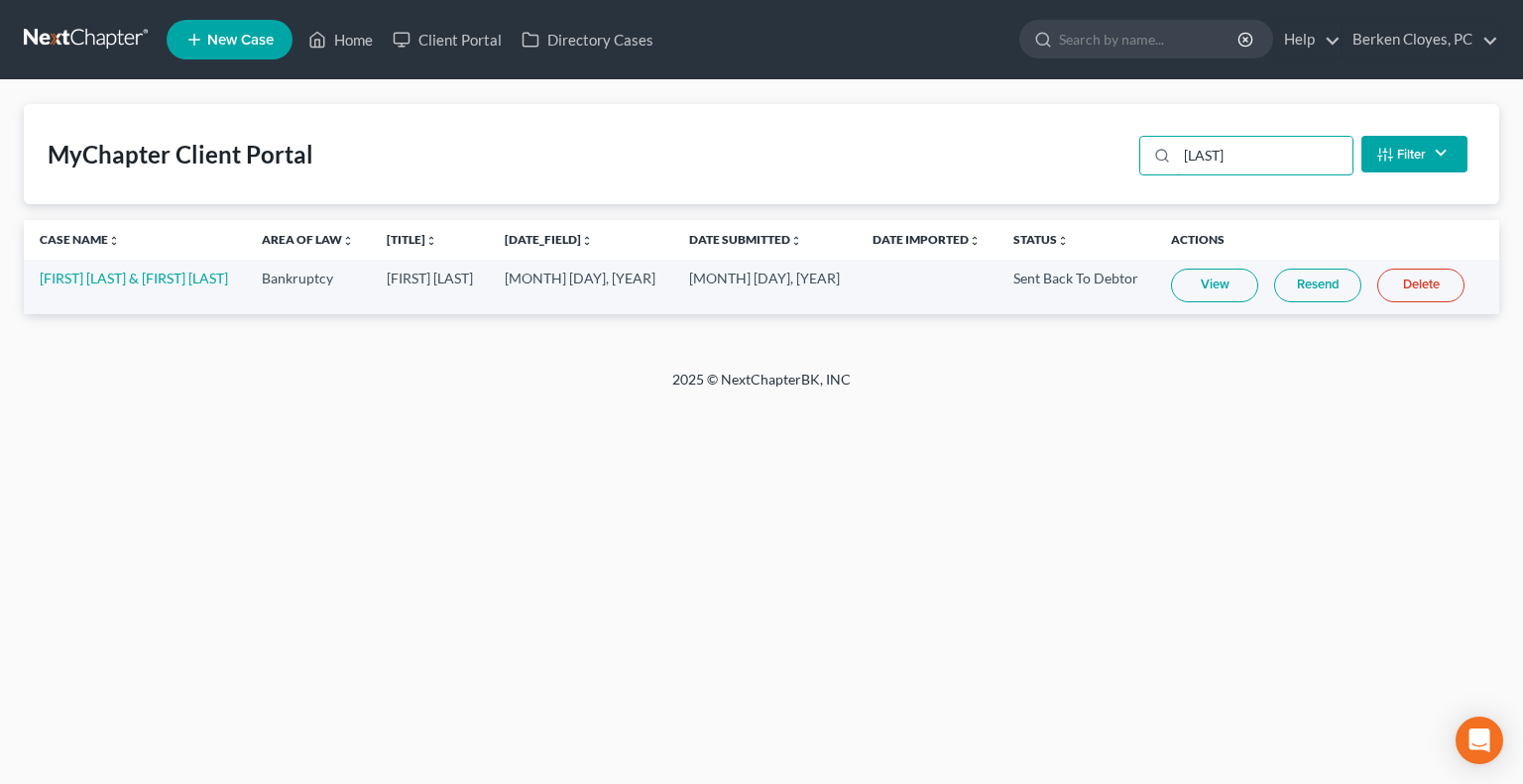 type on "[LAST]" 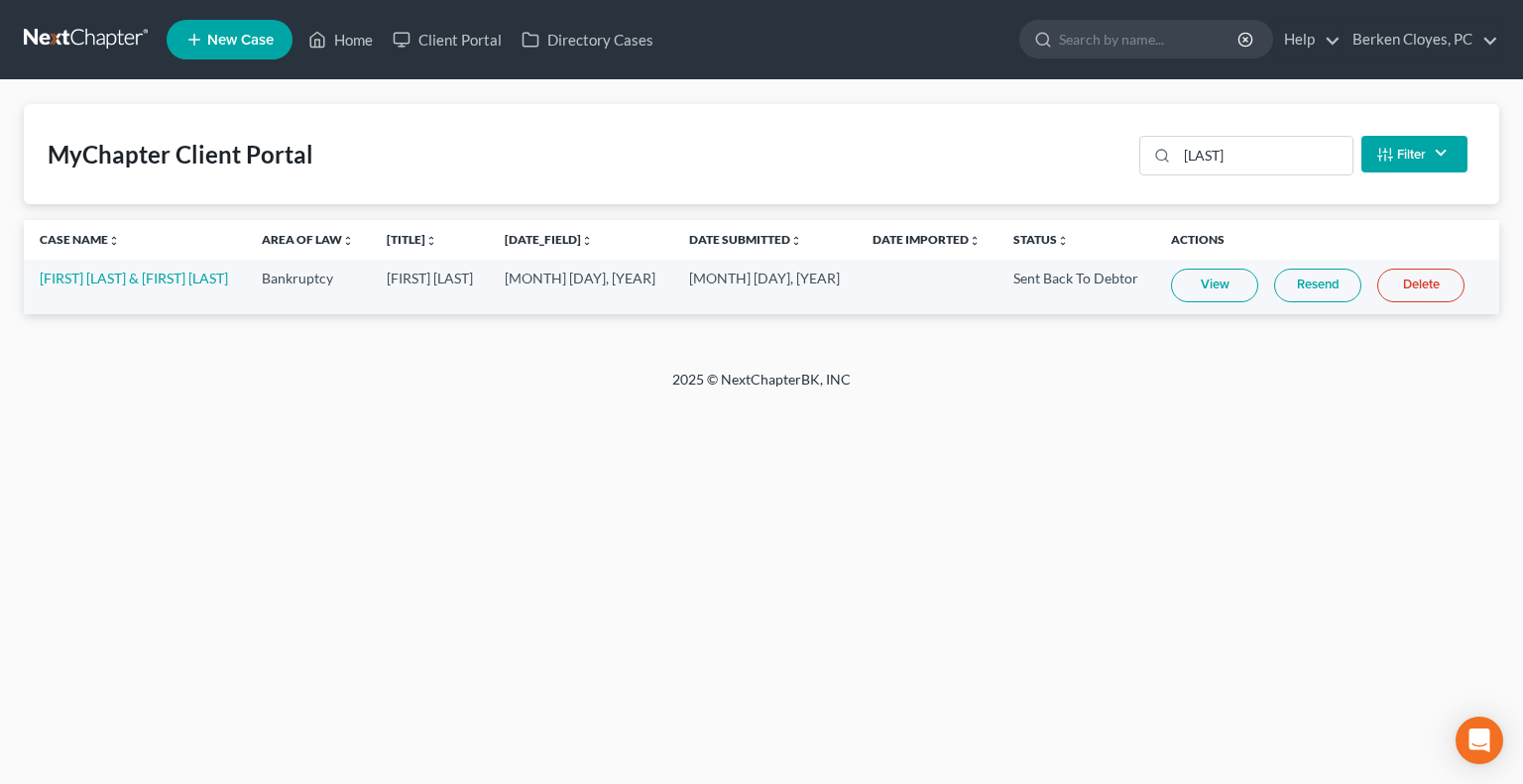 click on "View" at bounding box center [1215, 285] 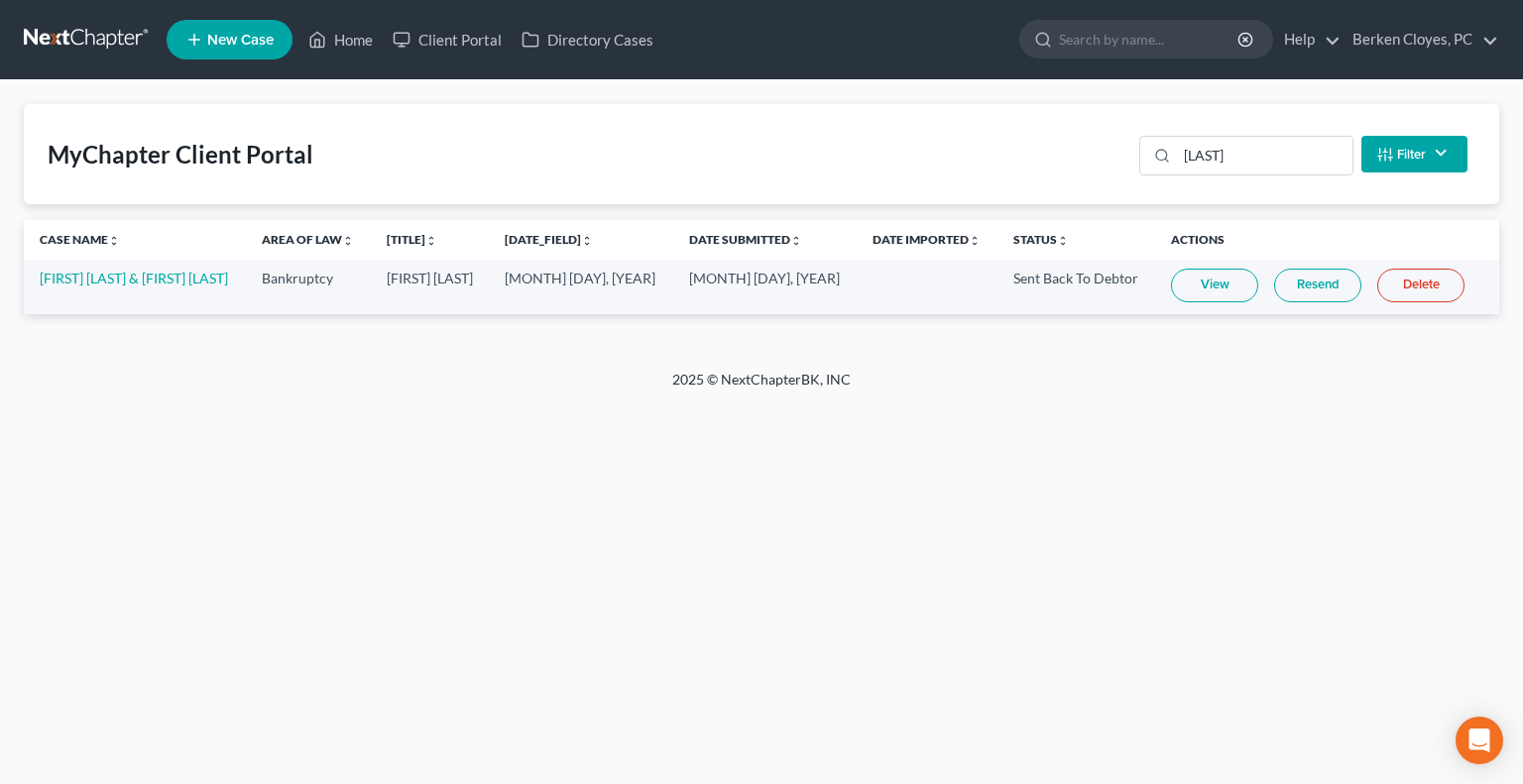 click on "Resend" at bounding box center [1318, 285] 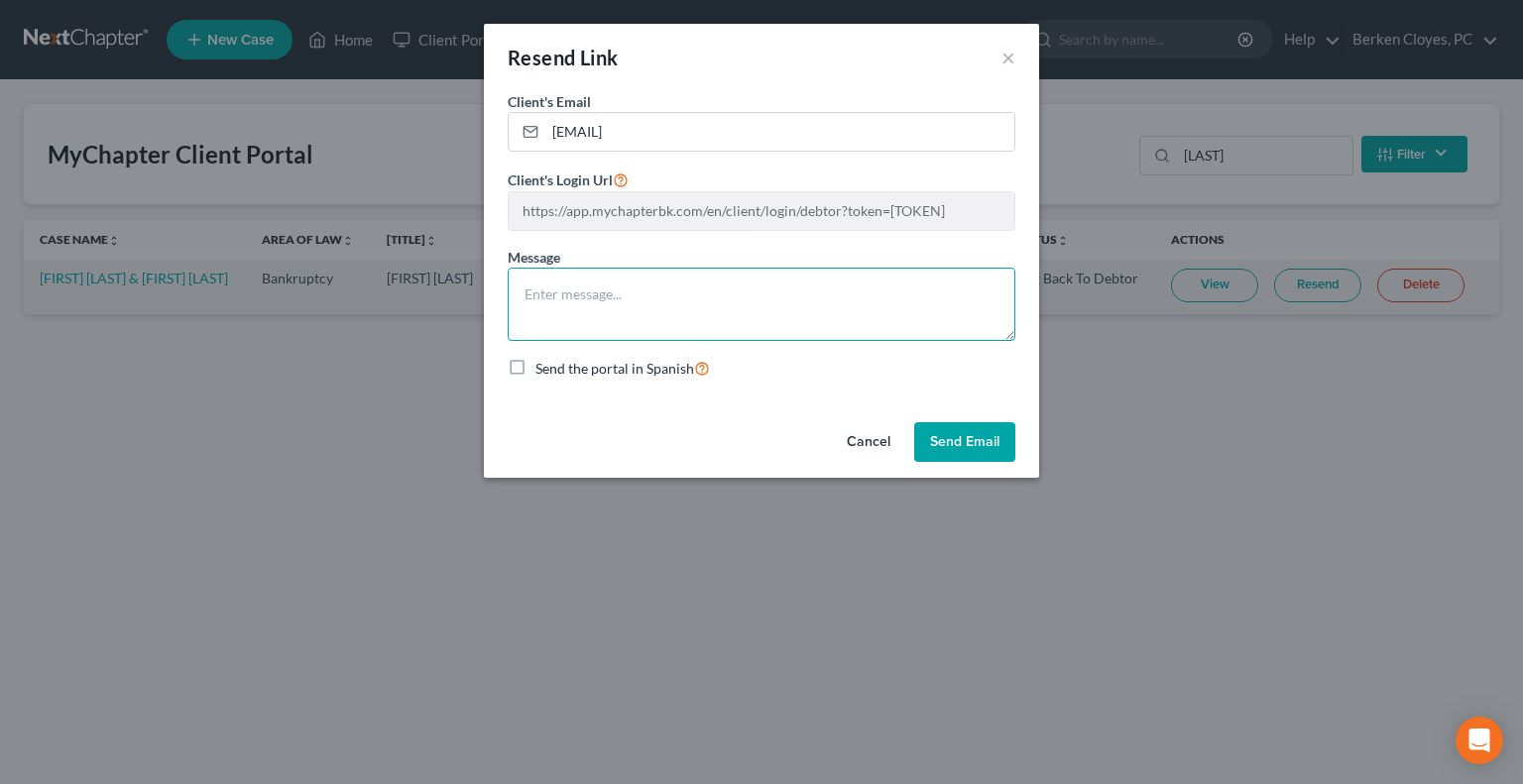 click at bounding box center (762, 304) 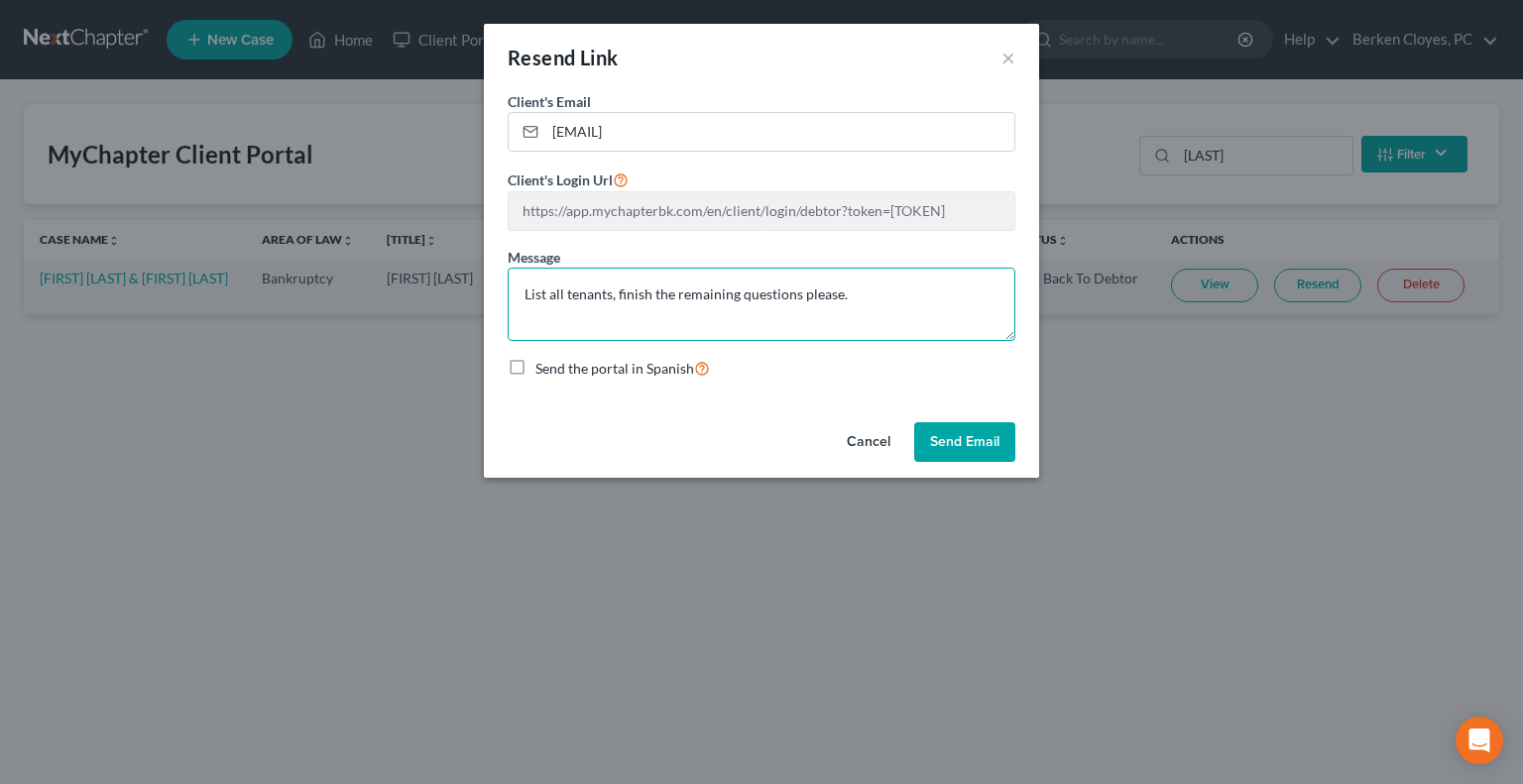 type on "List all tenants, finish the remaining questions please." 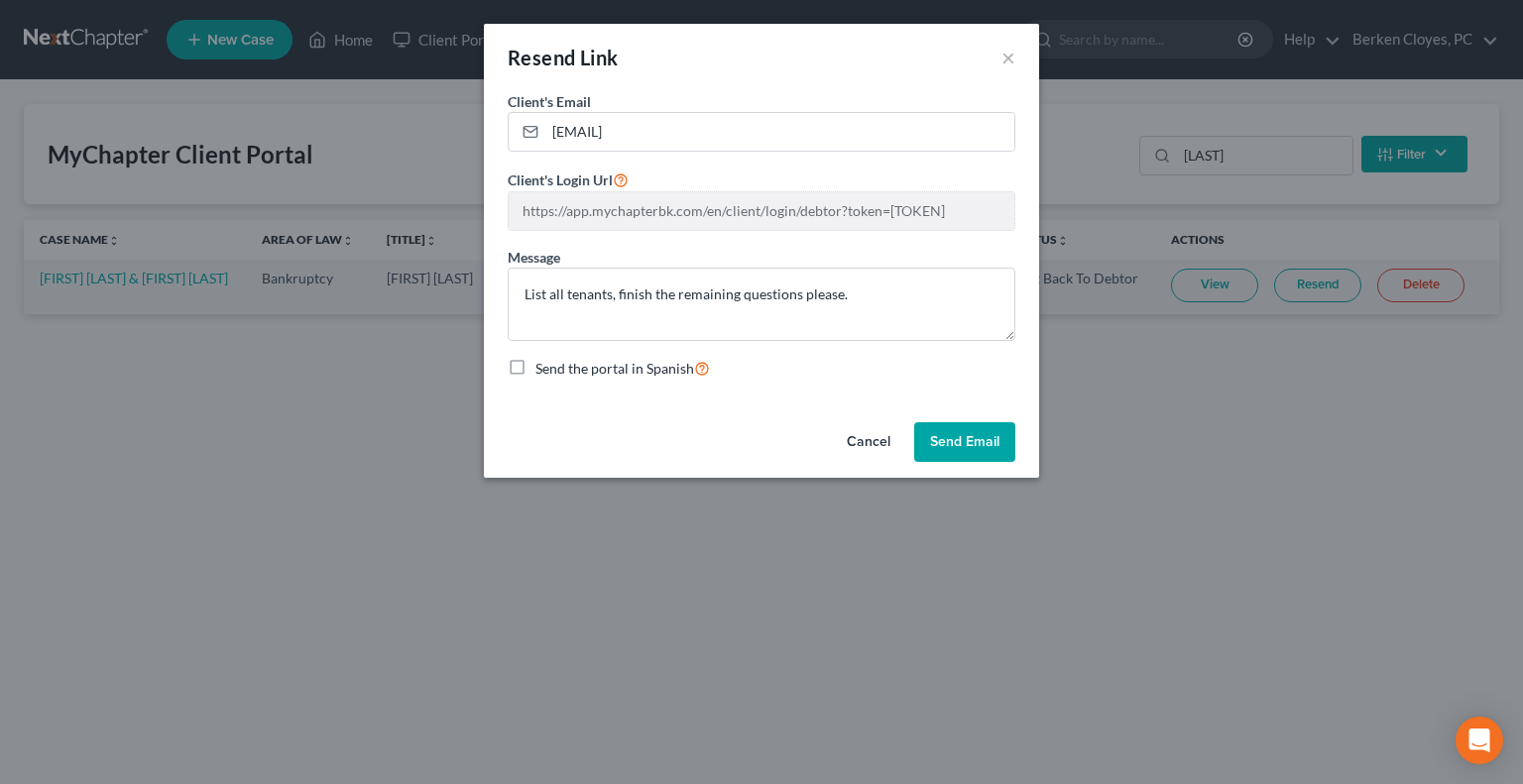 click on "Send Email" at bounding box center (965, 442) 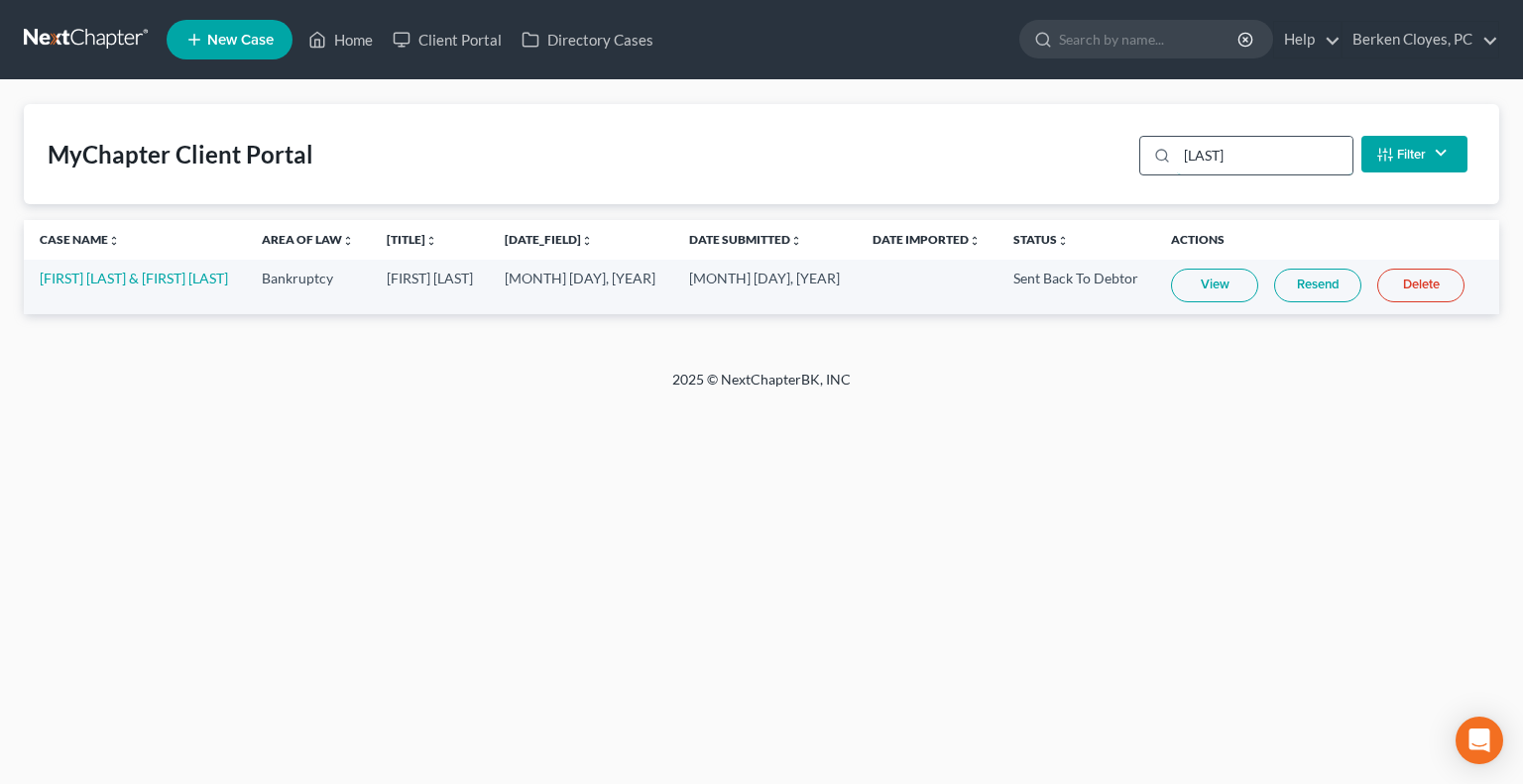 click on "[LAST]" at bounding box center [1264, 156] 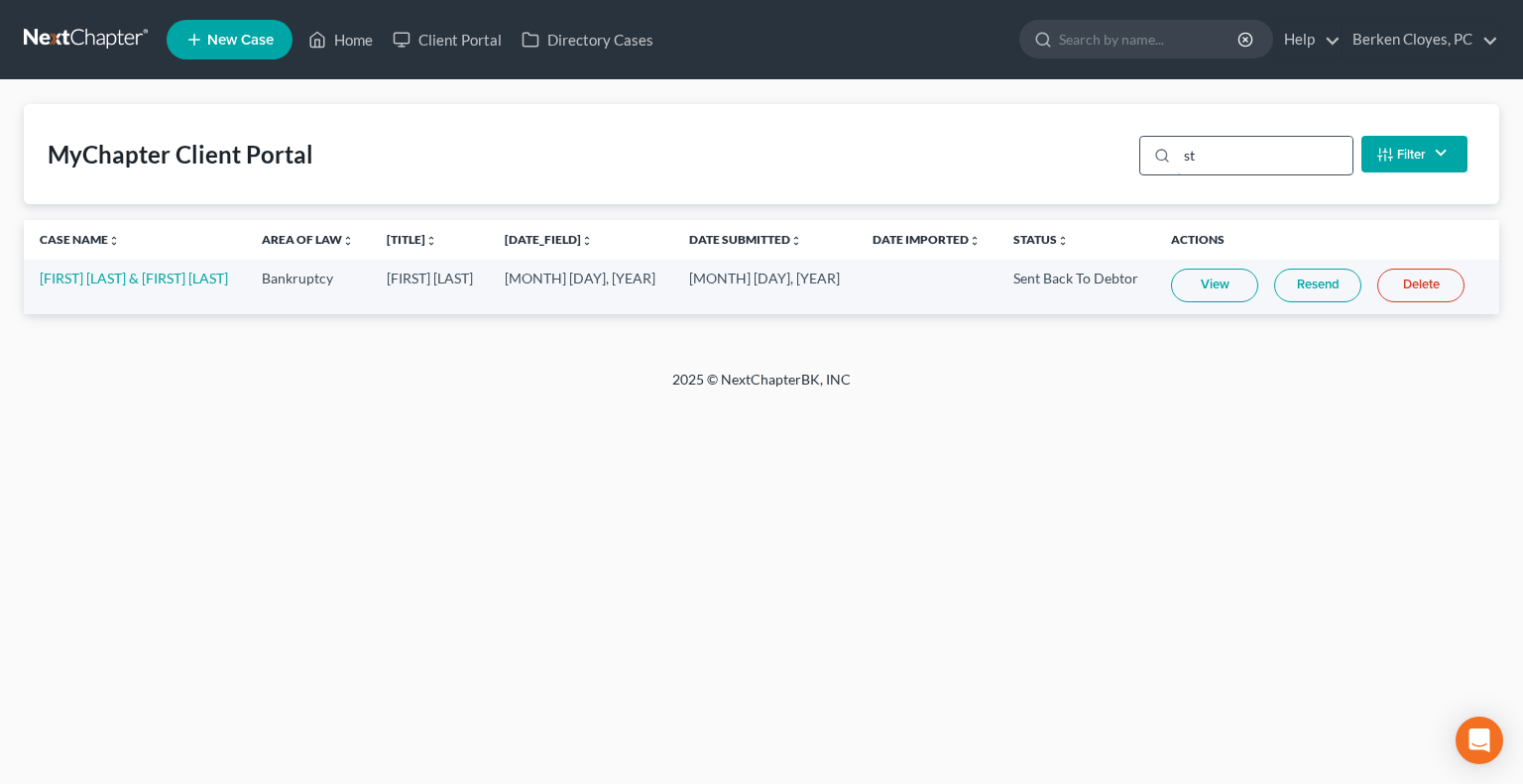 type on "s" 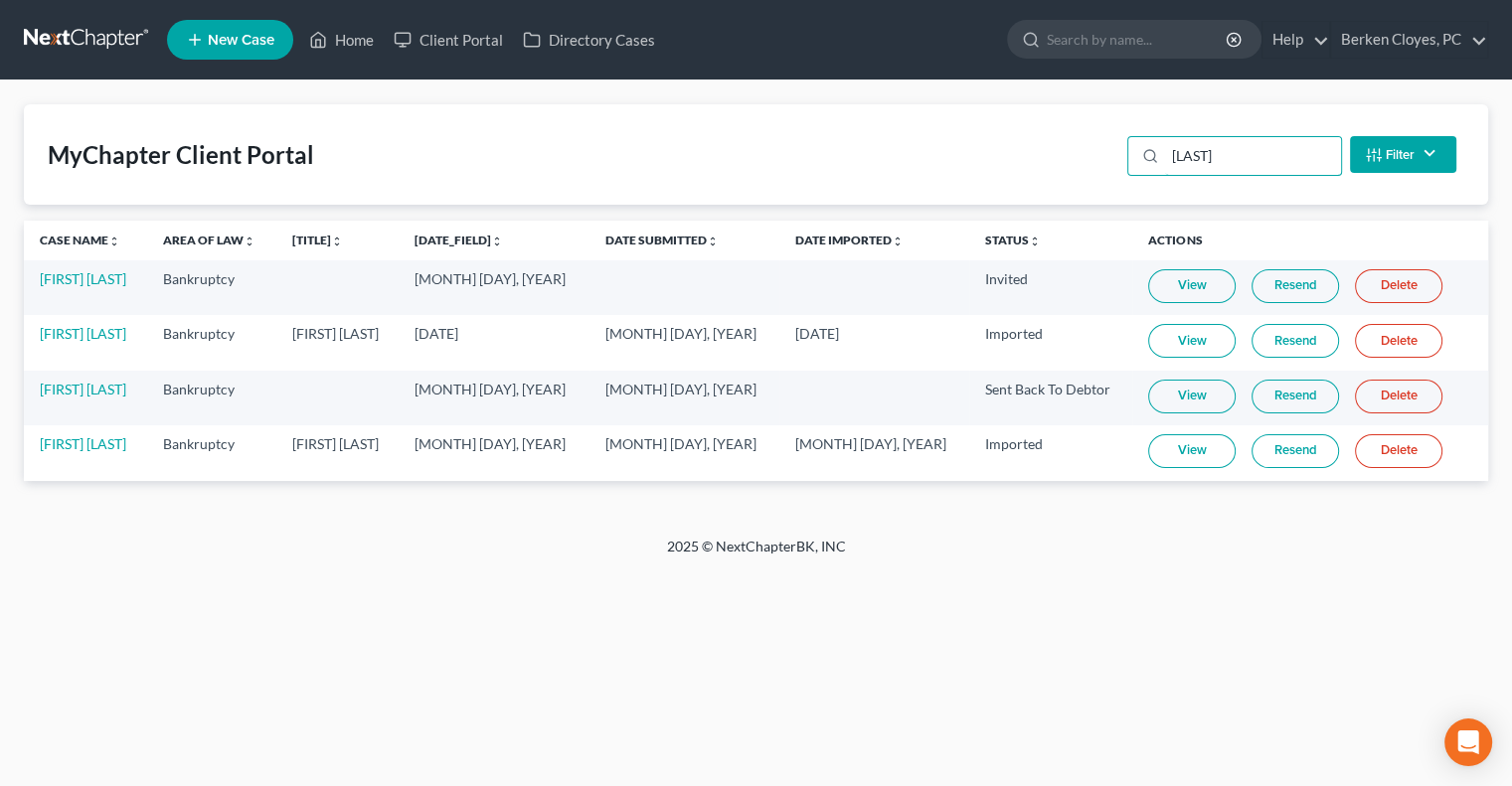 type on "[LAST]" 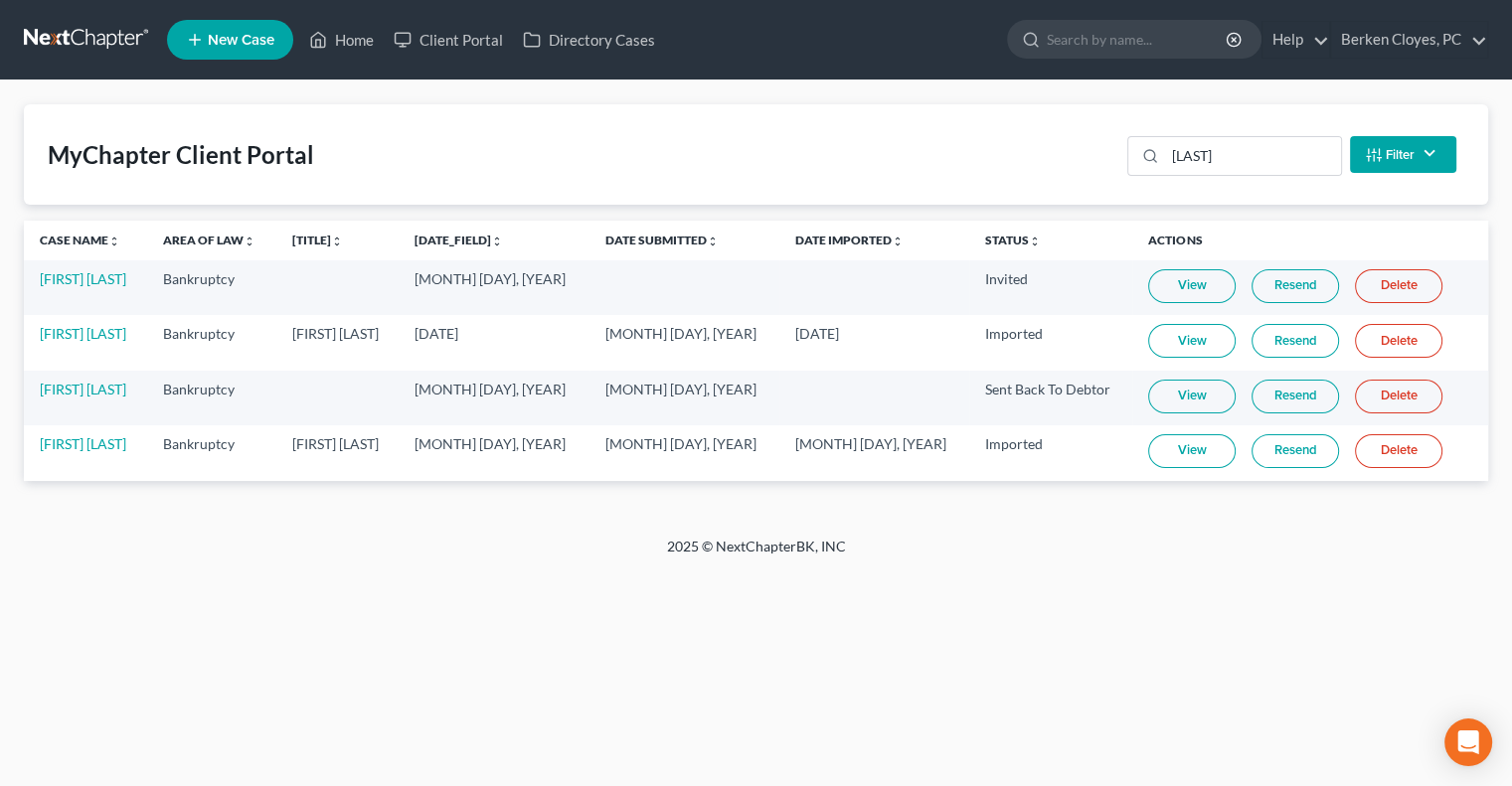 click on "View" at bounding box center (1192, 396) 